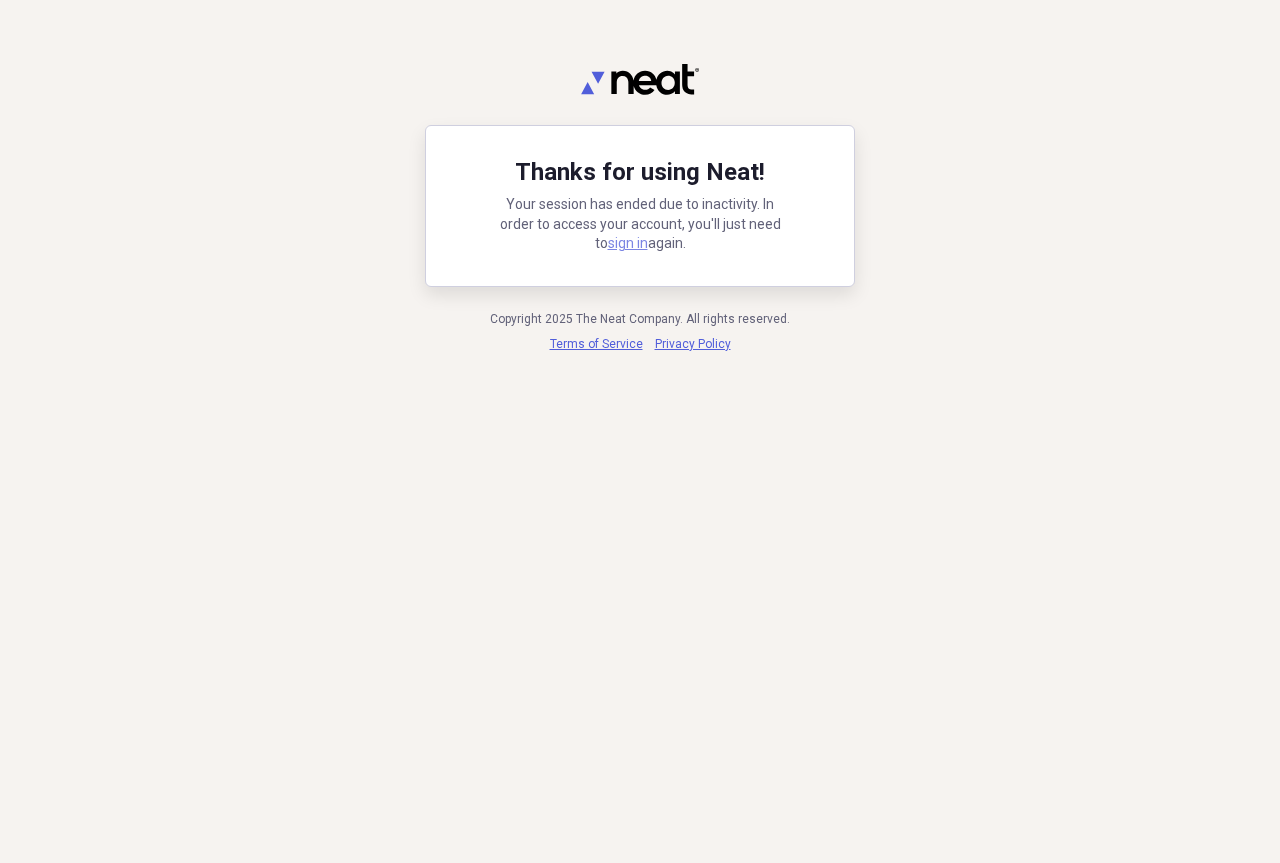 scroll, scrollTop: 0, scrollLeft: 0, axis: both 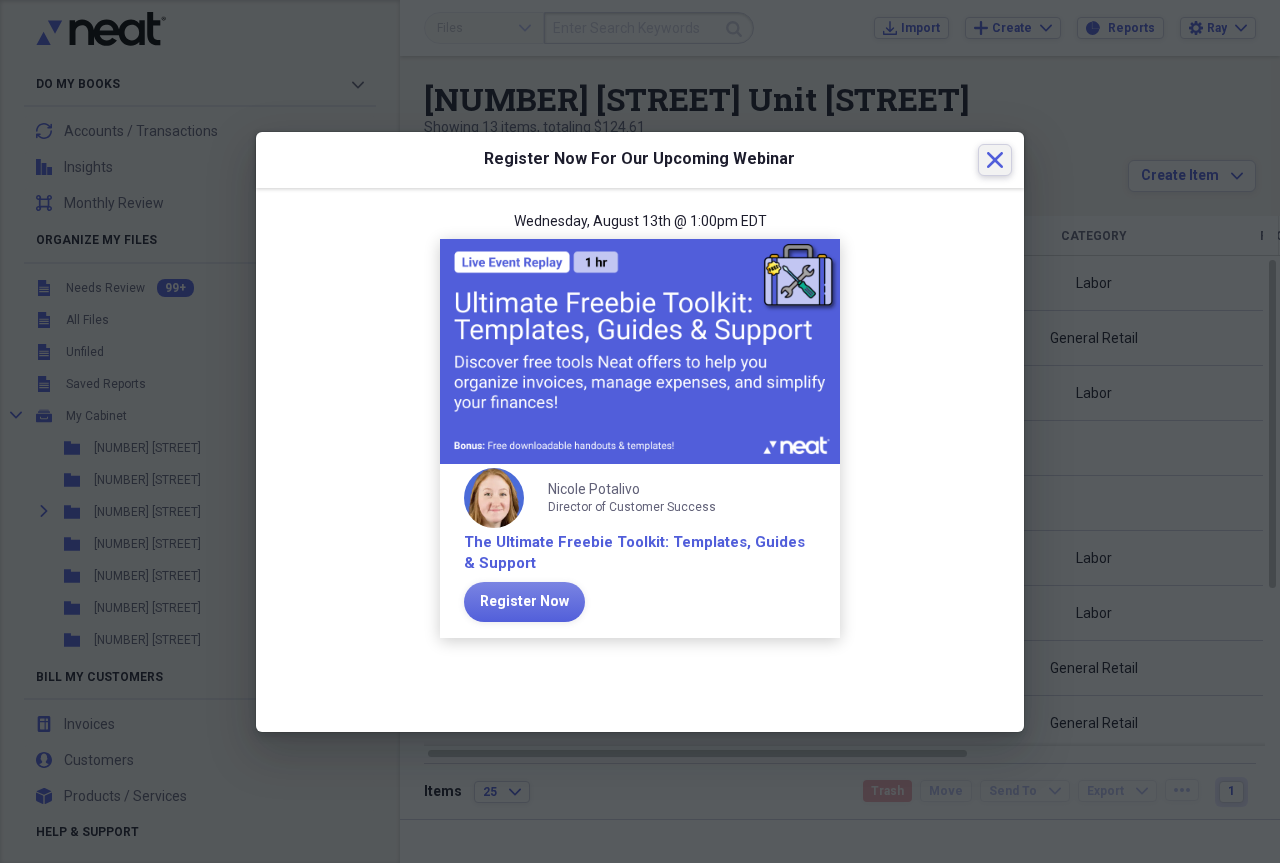 click 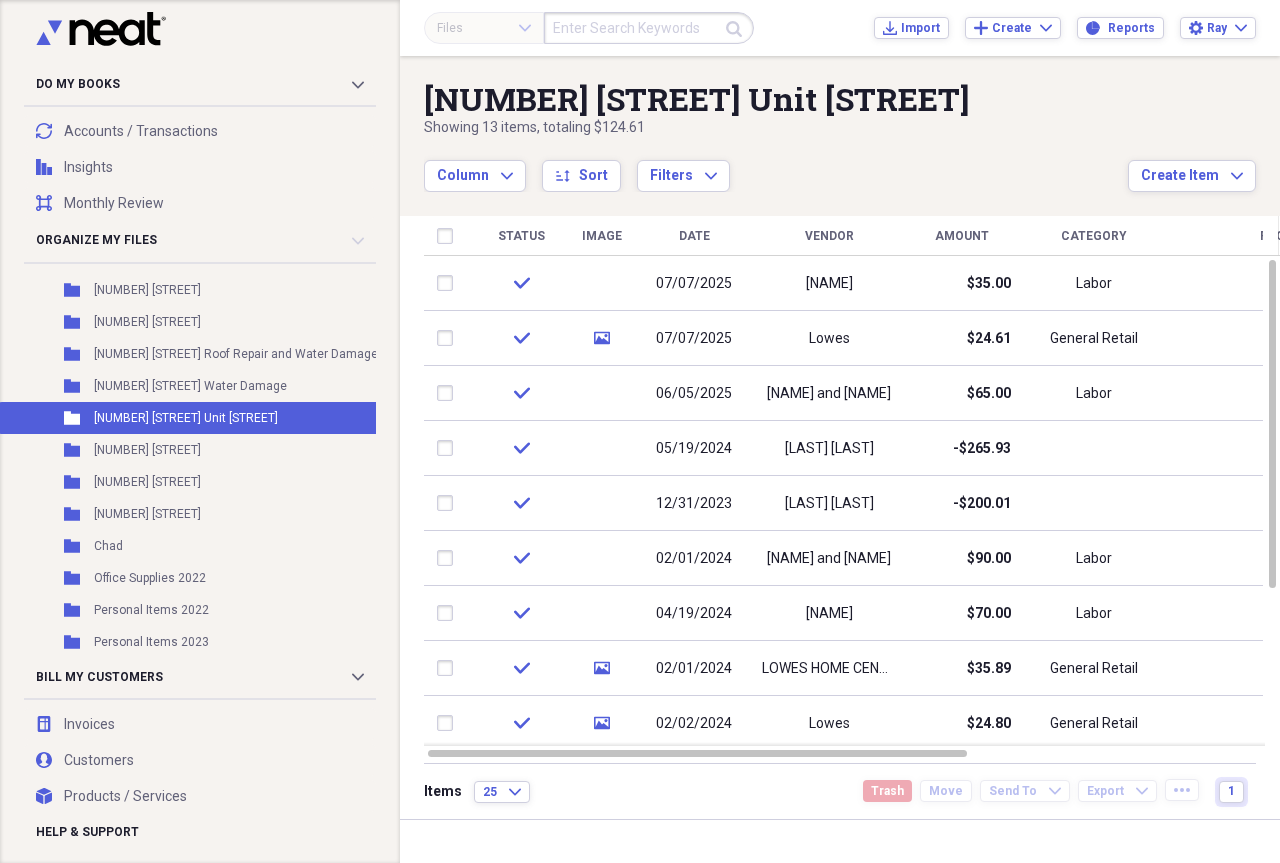 scroll, scrollTop: 2252, scrollLeft: 0, axis: vertical 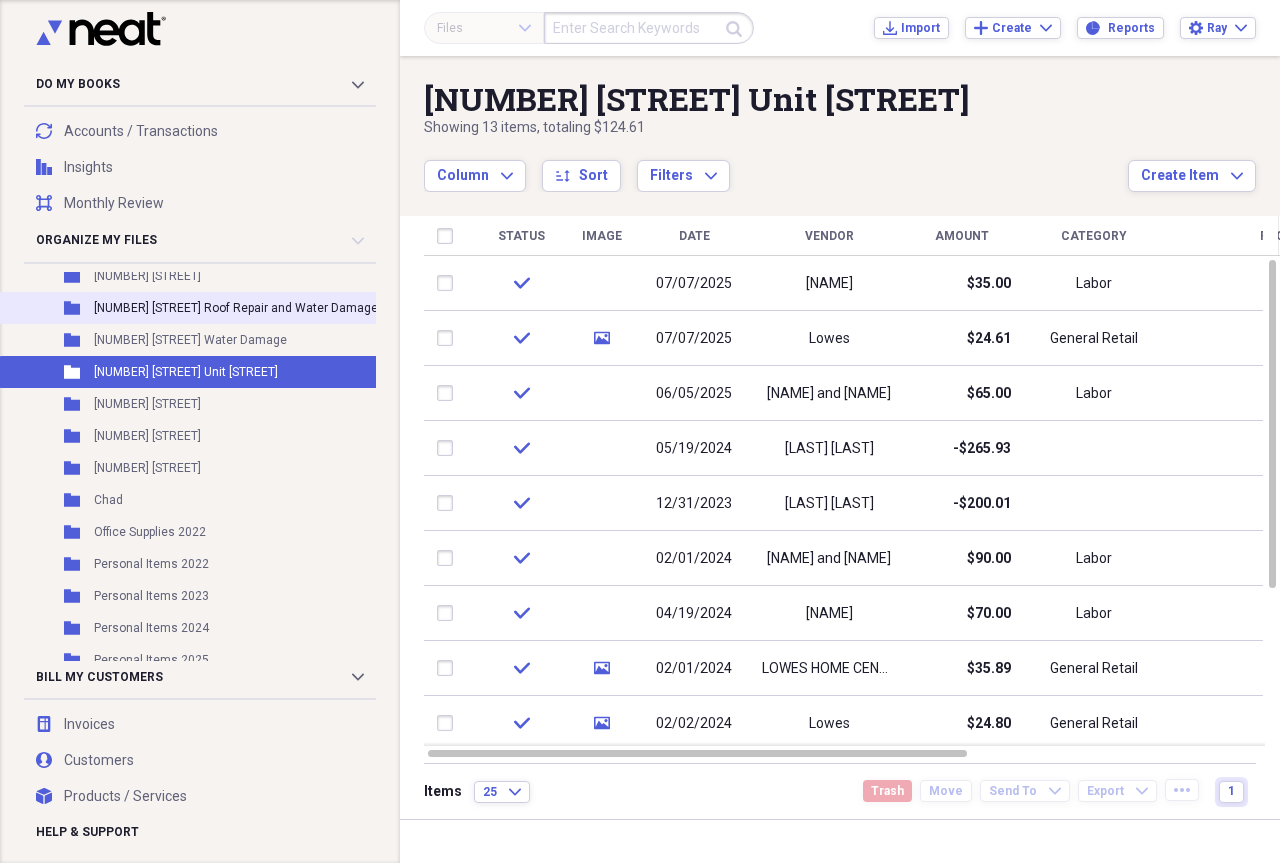 click on "[NUMBER] [STREET] Roof Repair and Water Damage" at bounding box center [236, 308] 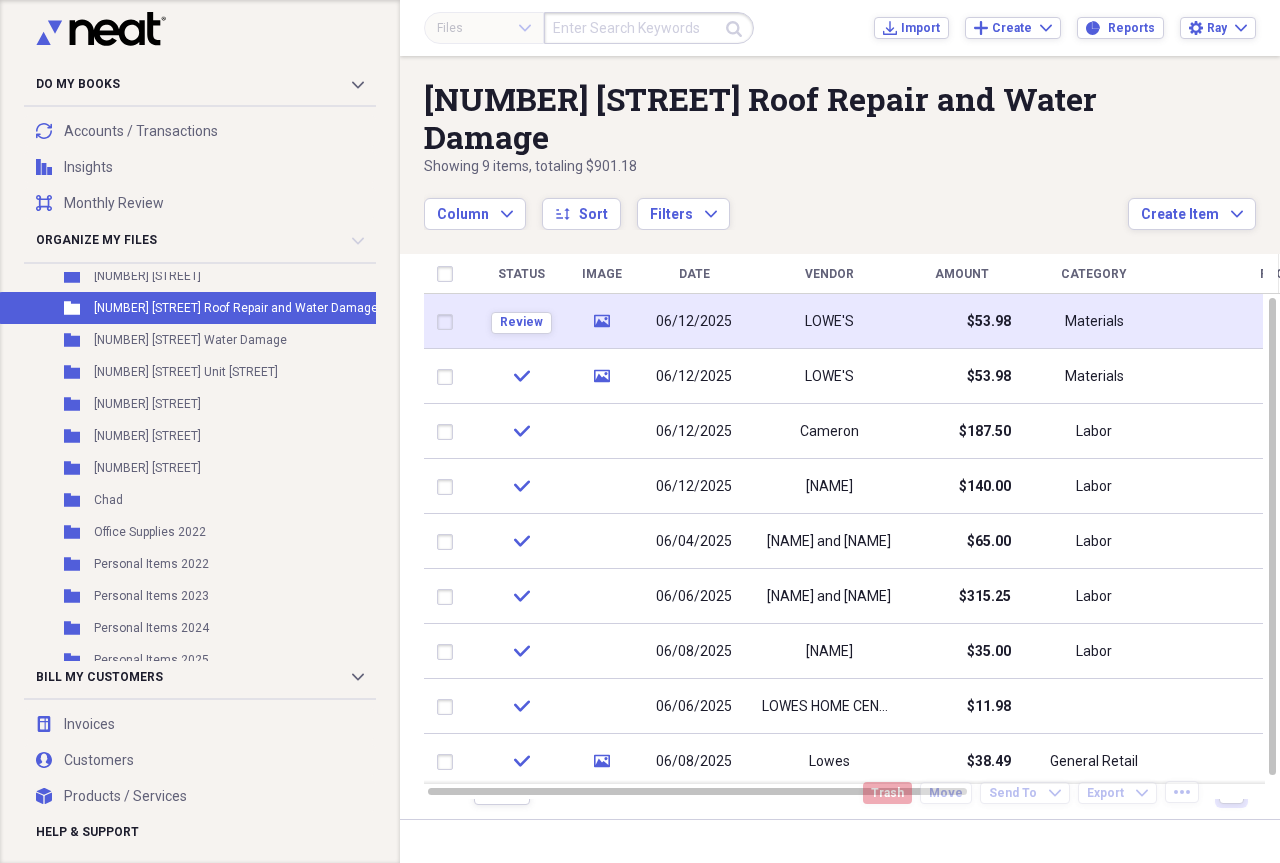 click on "06/12/2025" at bounding box center (694, 322) 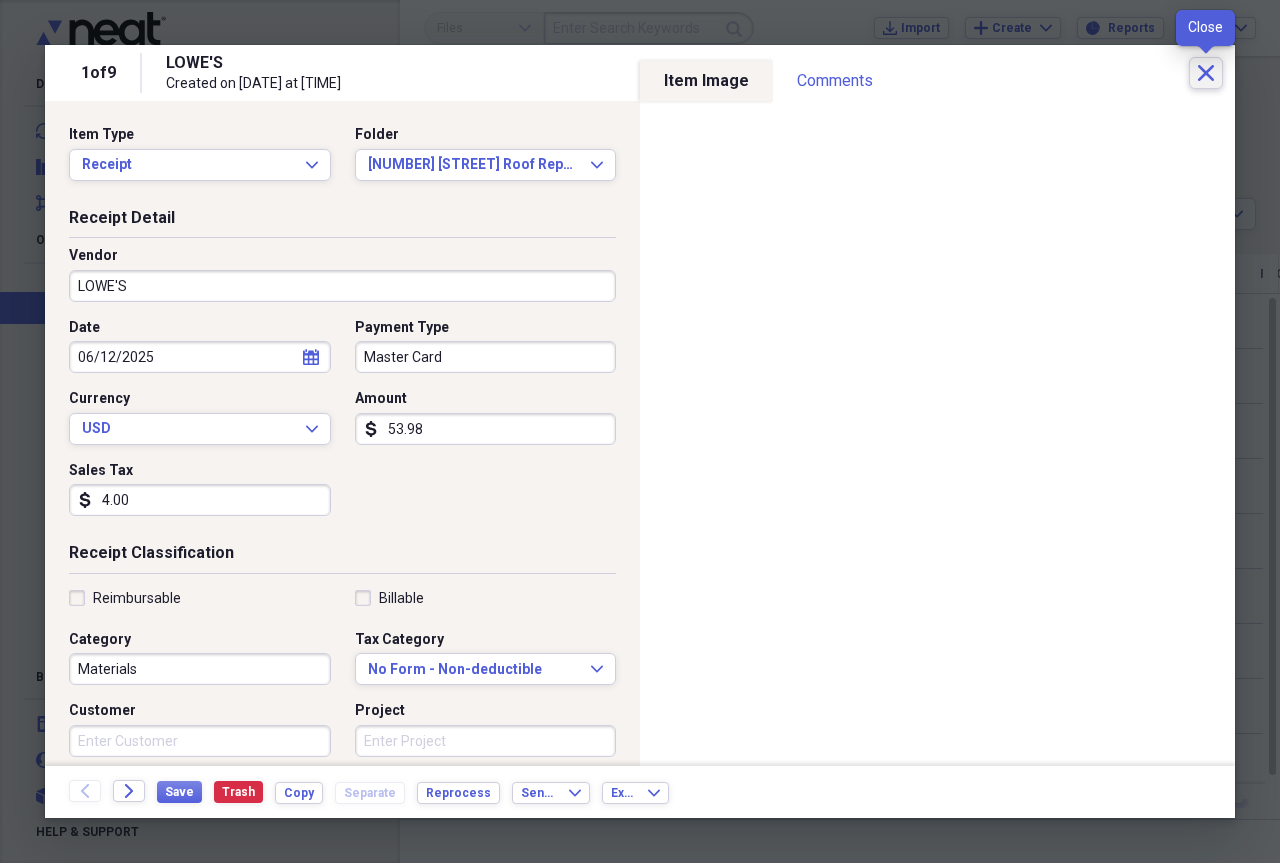 click on "Close" 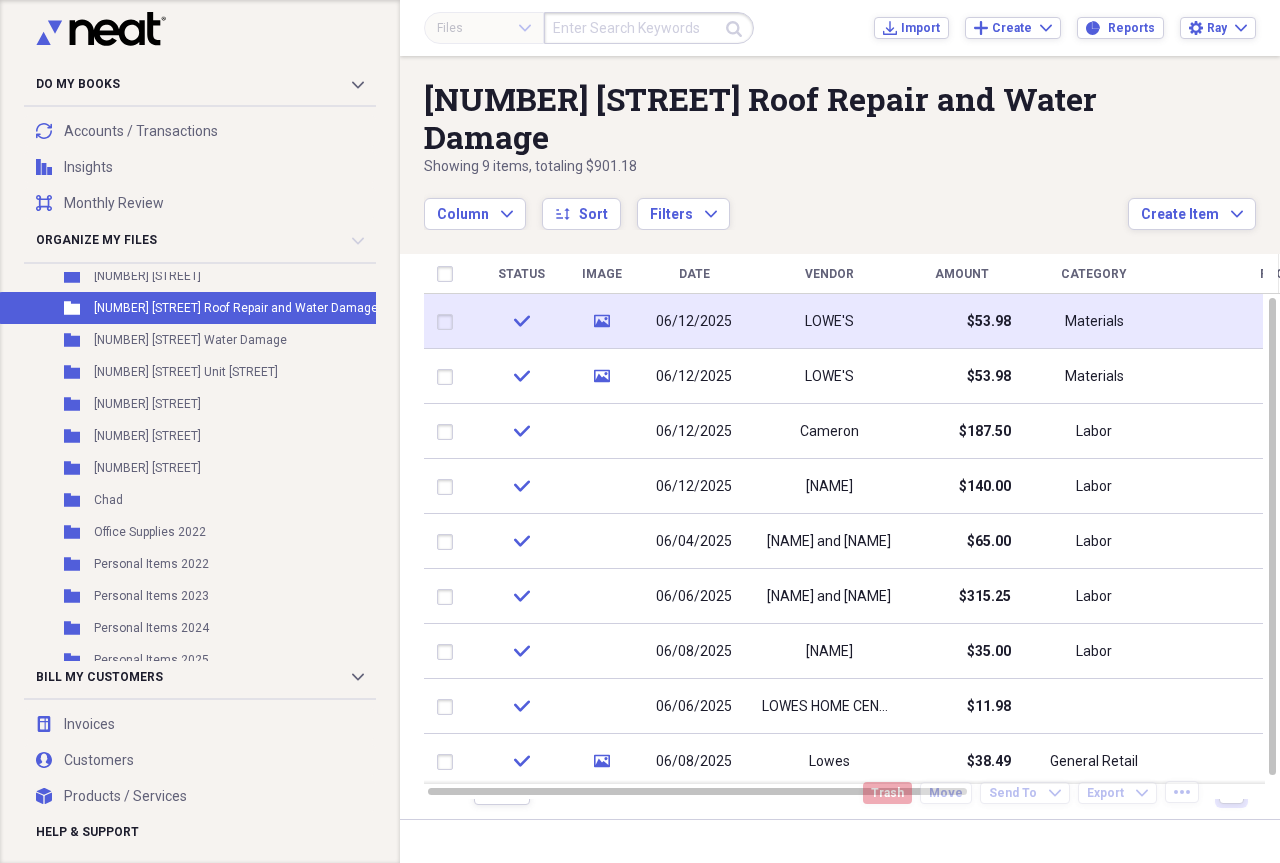 click at bounding box center (449, 322) 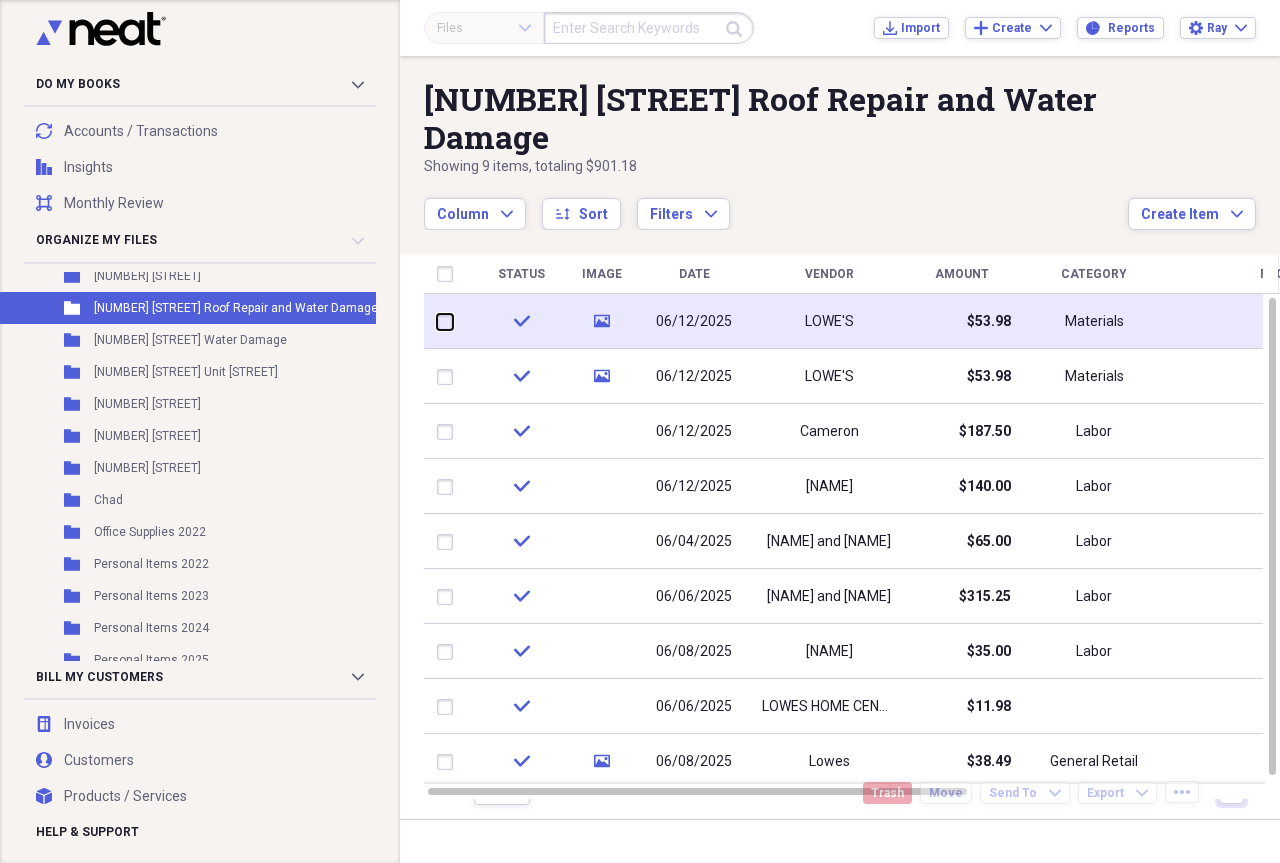 click at bounding box center [437, 321] 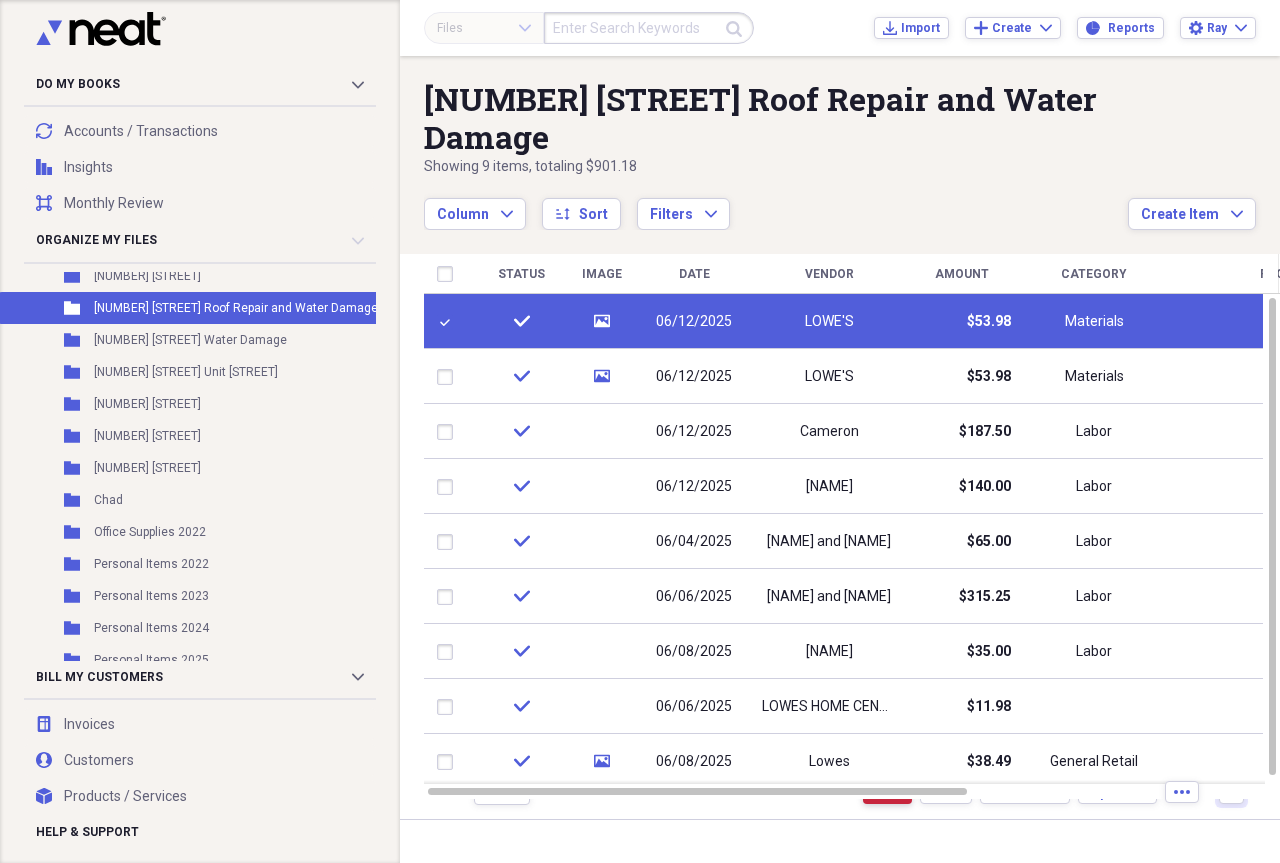 click on "Trash" at bounding box center (887, 793) 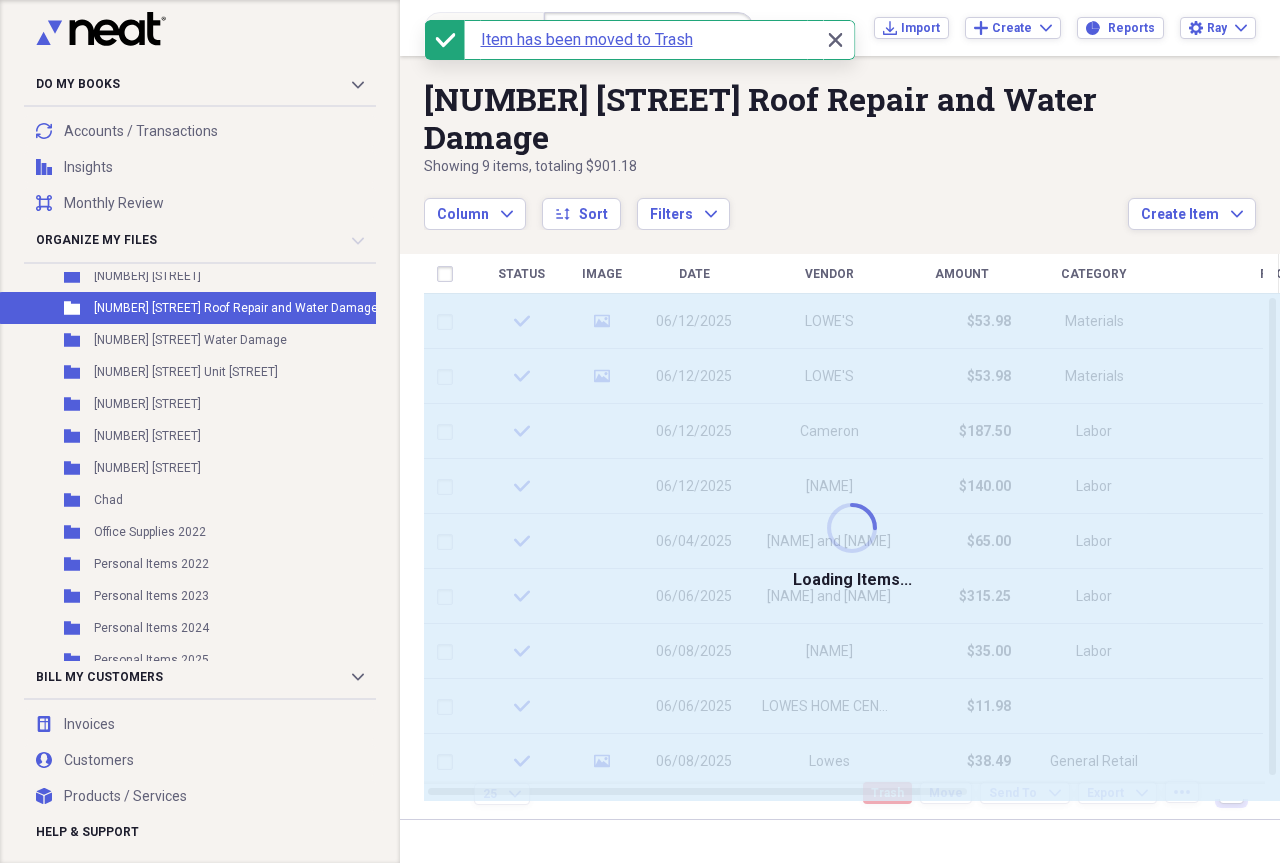 checkbox on "false" 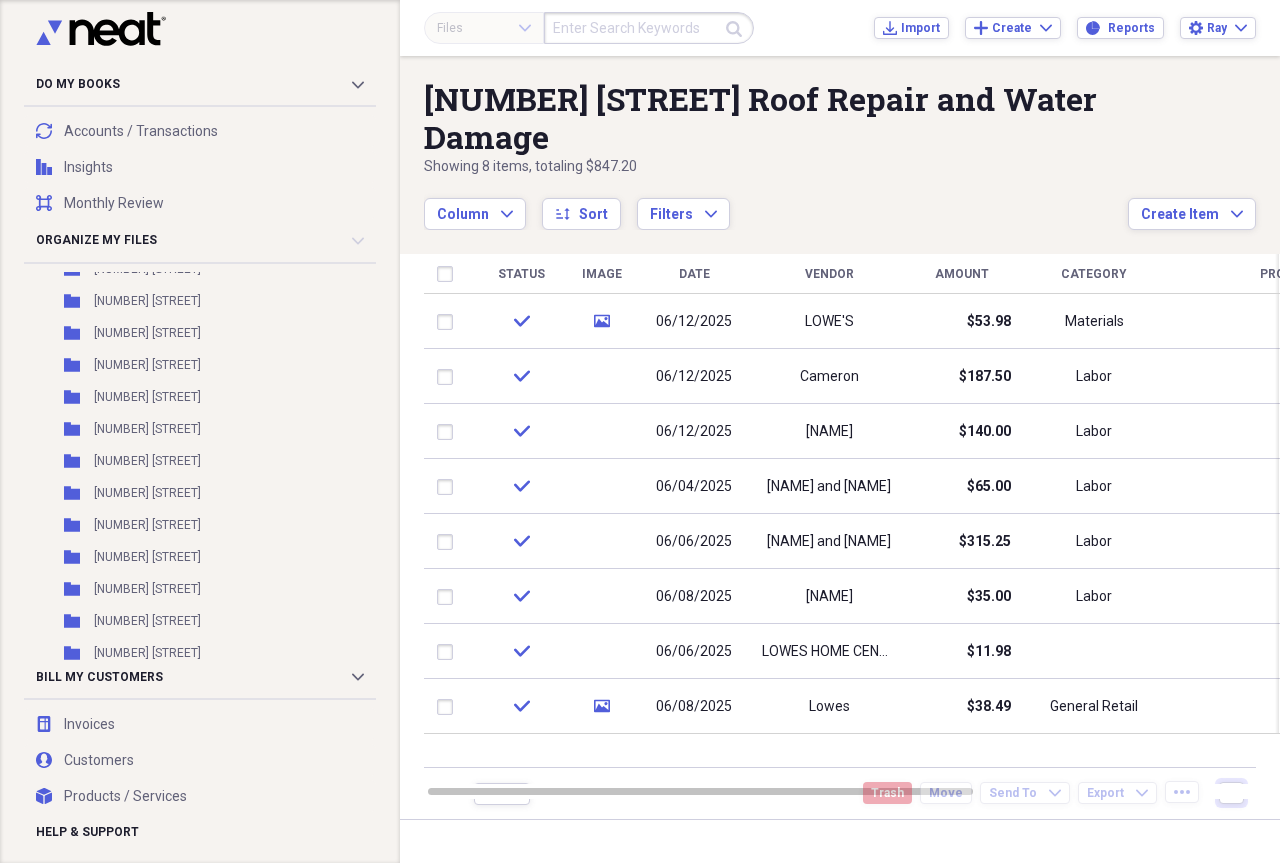 scroll, scrollTop: 1976, scrollLeft: 0, axis: vertical 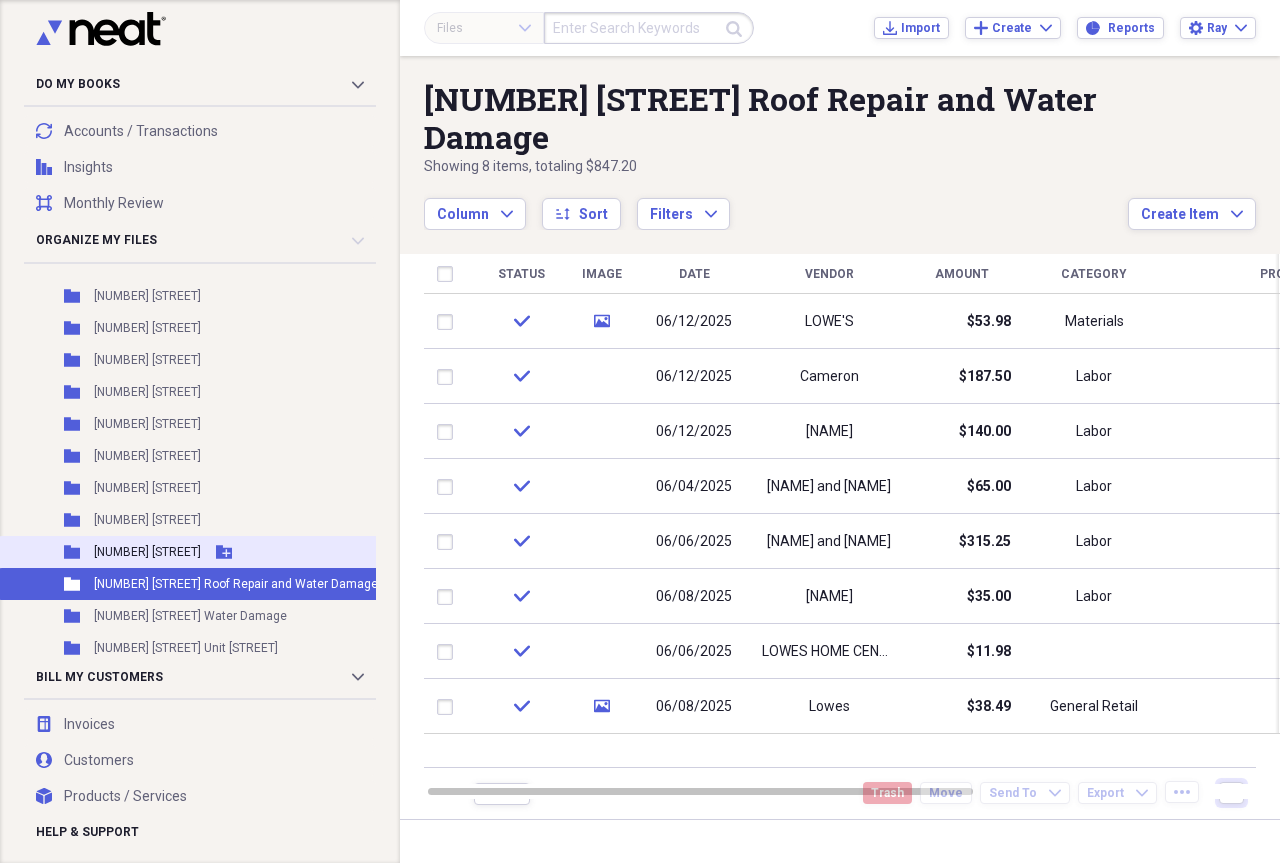 click on "[NUMBER] [STREET]" at bounding box center (147, 552) 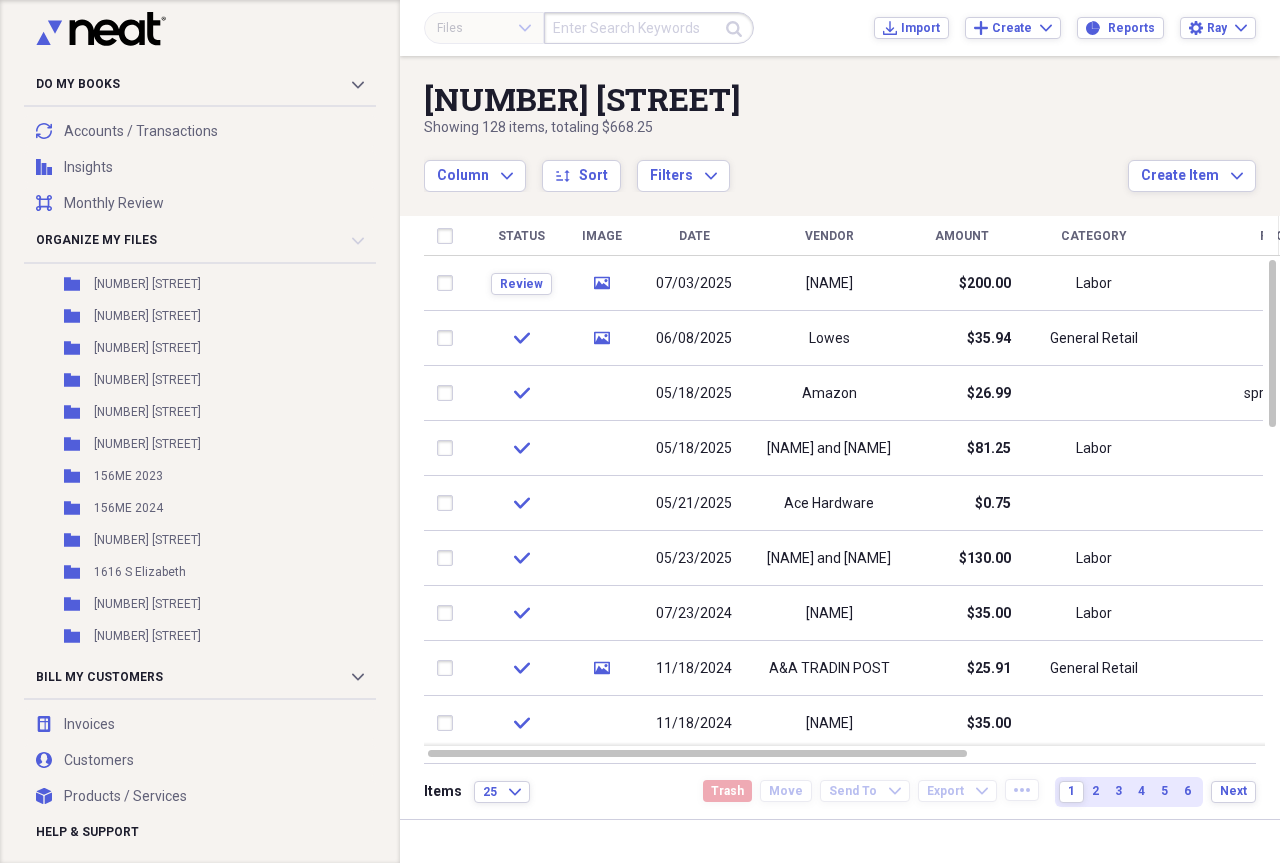 scroll, scrollTop: 873, scrollLeft: 0, axis: vertical 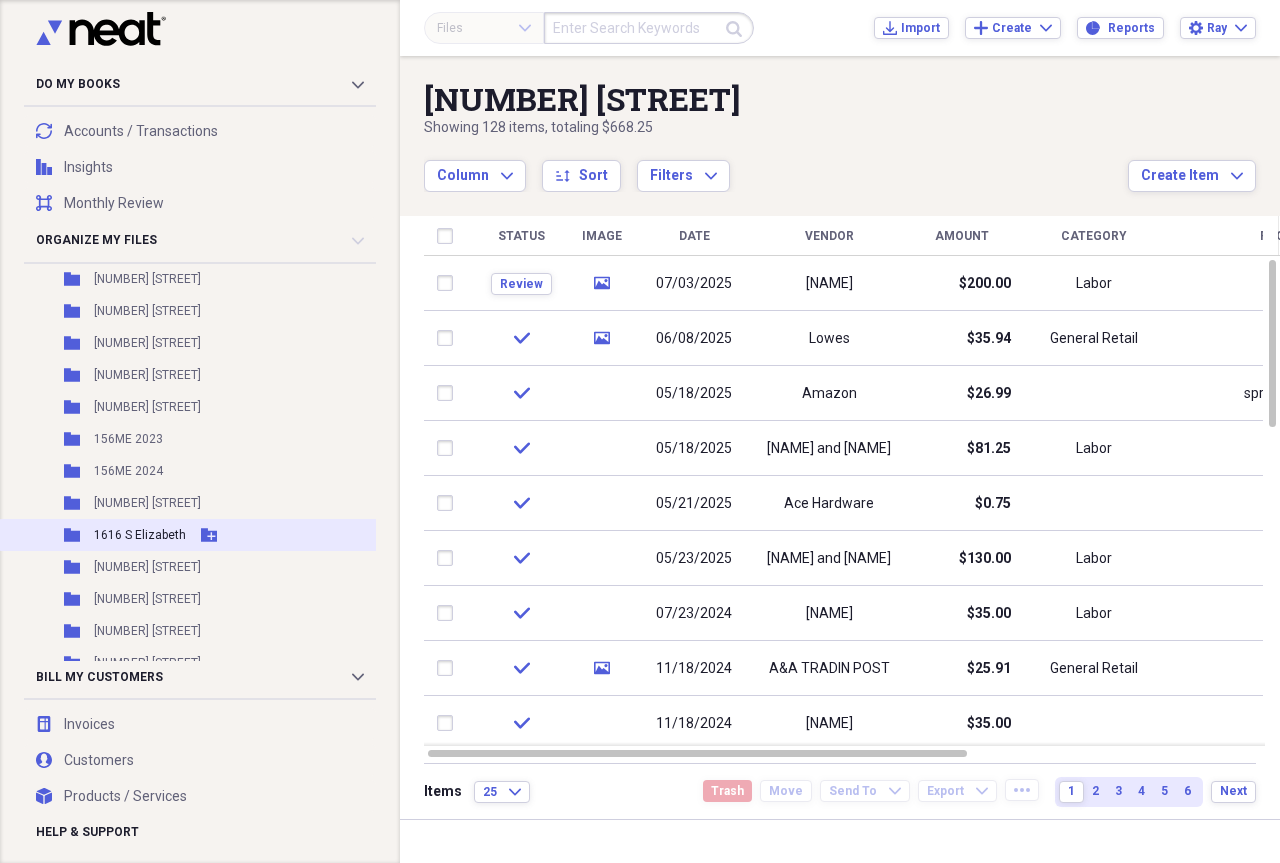 click on "1616 S Elizabeth" at bounding box center (140, 535) 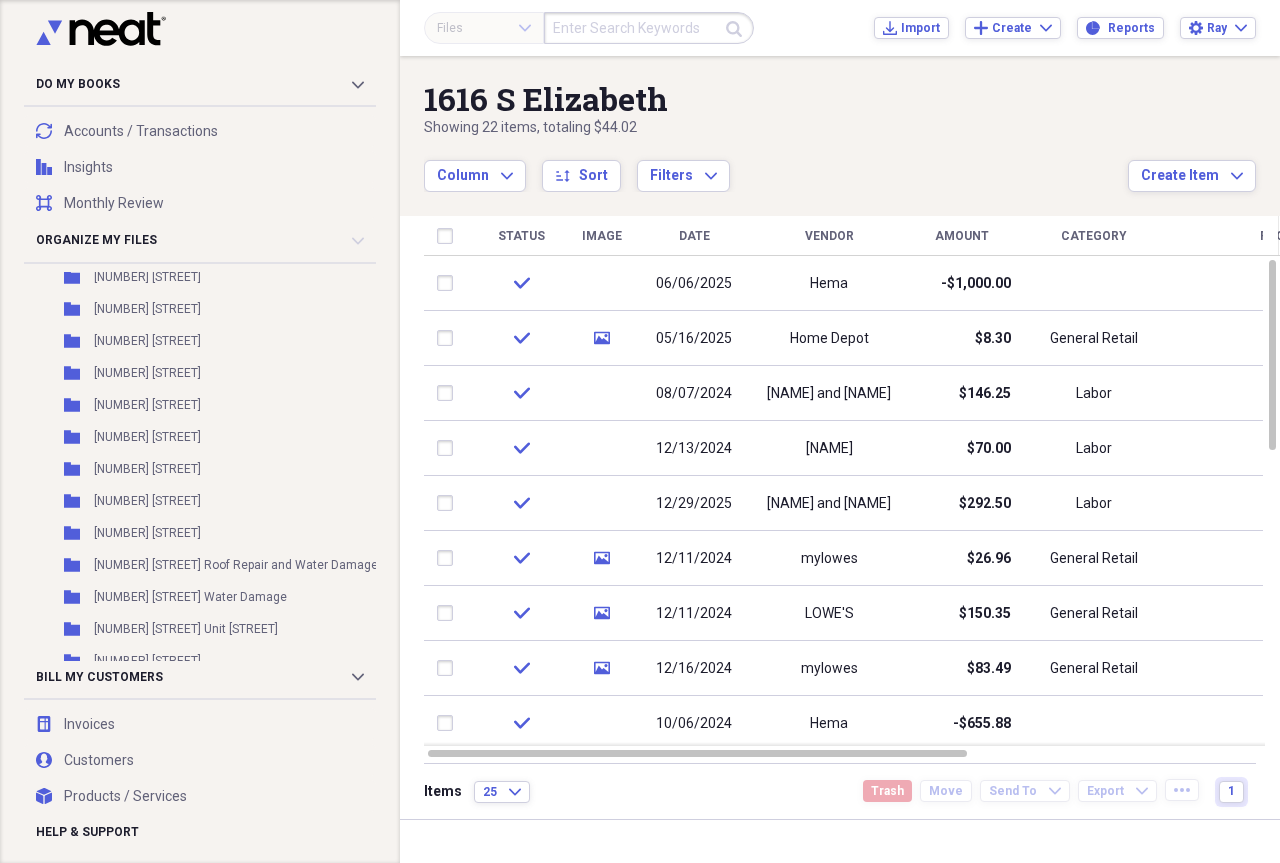 scroll, scrollTop: 2050, scrollLeft: 0, axis: vertical 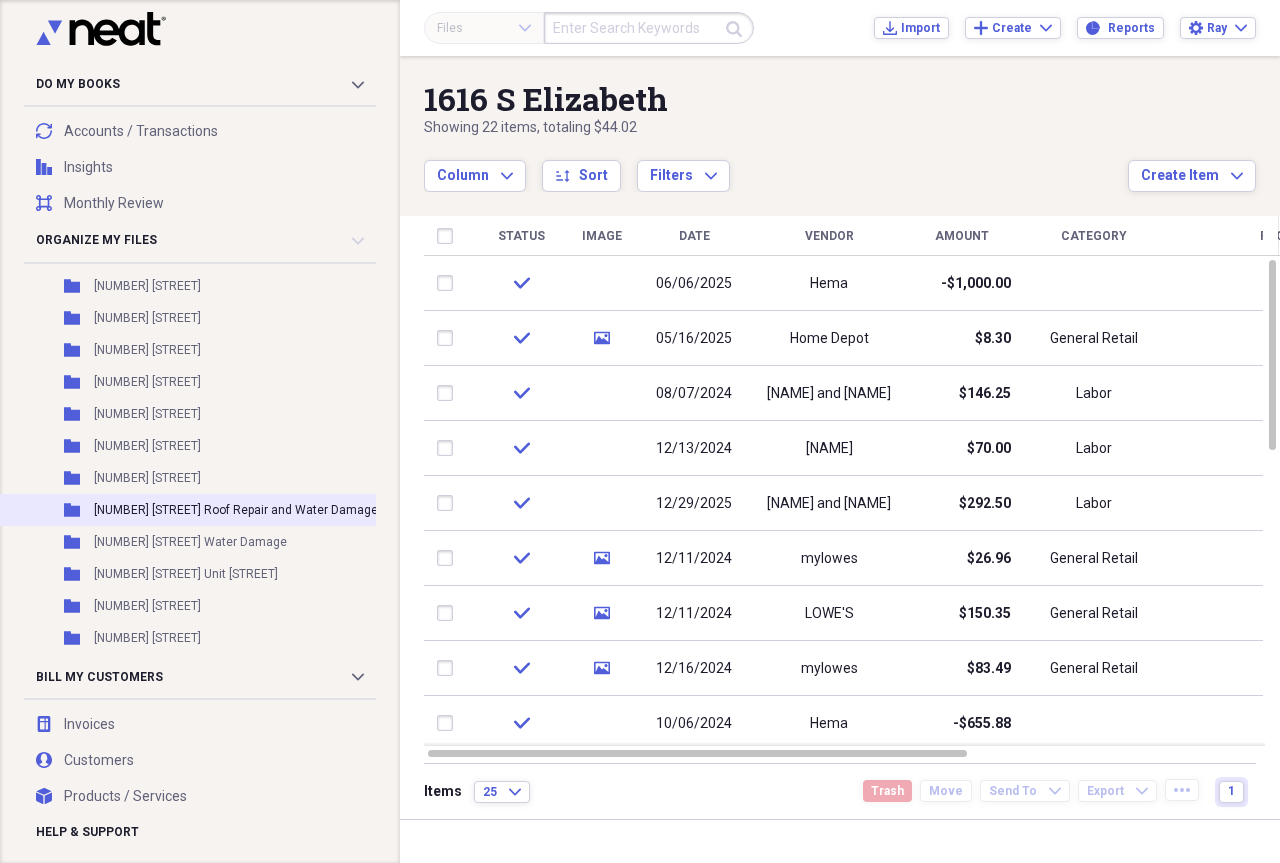 click on "[NUMBER] [STREET] Roof Repair and Water Damage" at bounding box center [236, 510] 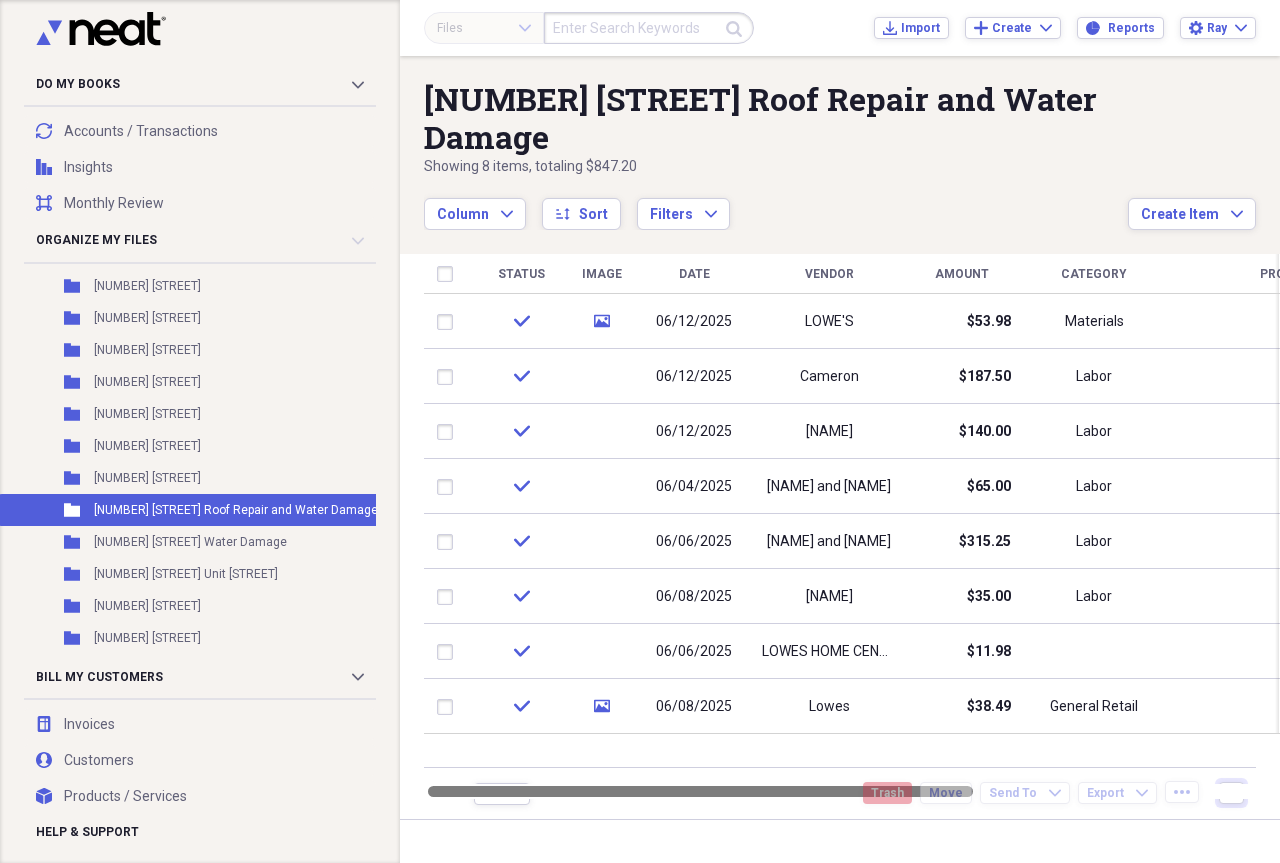 drag, startPoint x: 900, startPoint y: 753, endPoint x: 370, endPoint y: 873, distance: 543.4151 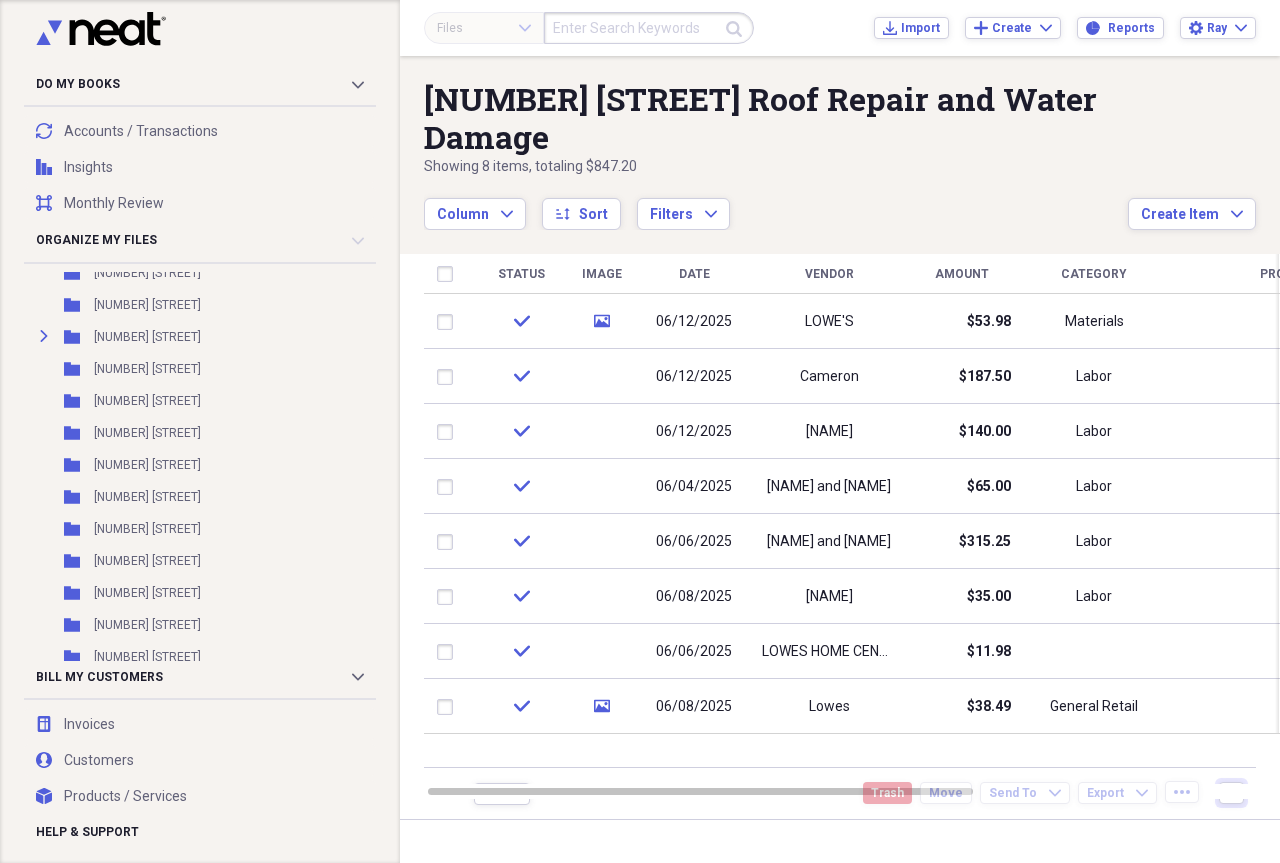scroll, scrollTop: 0, scrollLeft: 0, axis: both 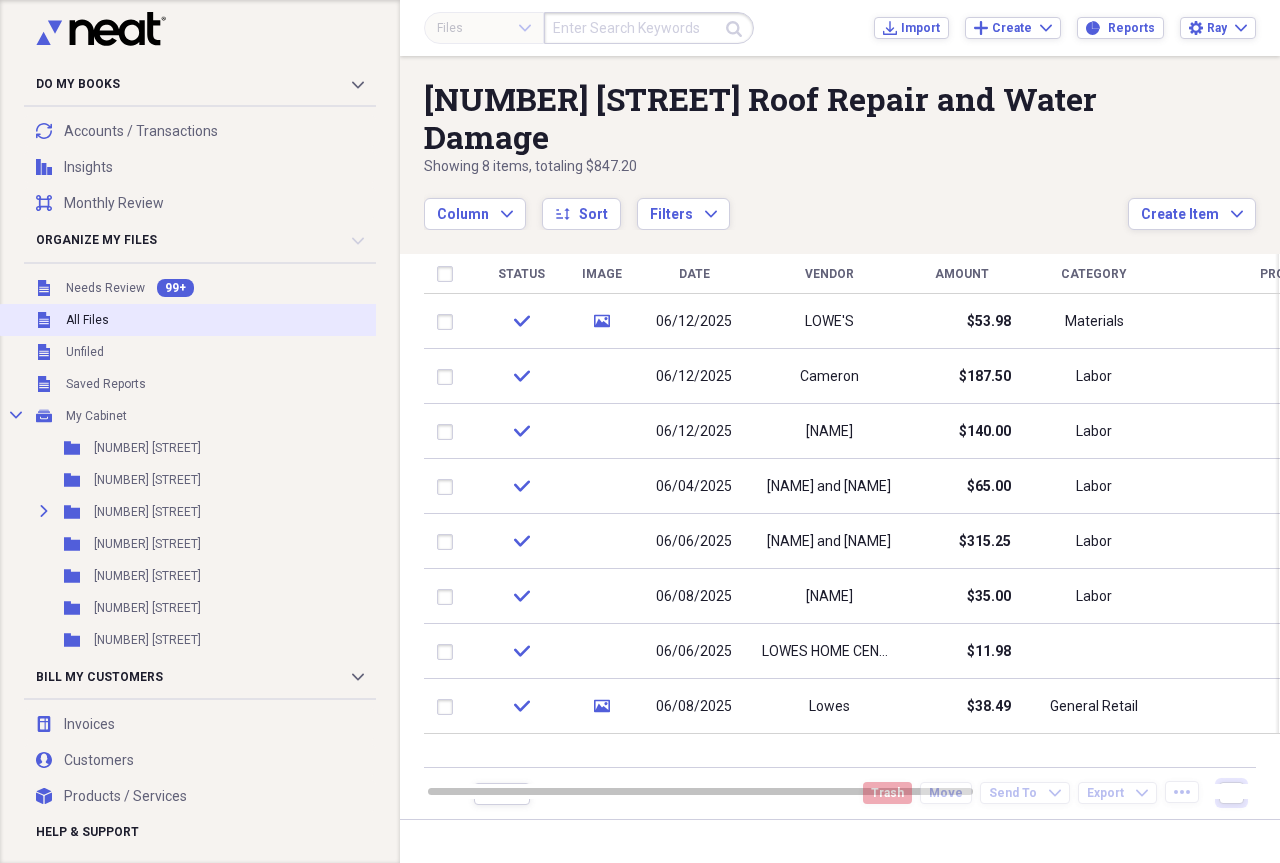 click on "All Files" at bounding box center [87, 320] 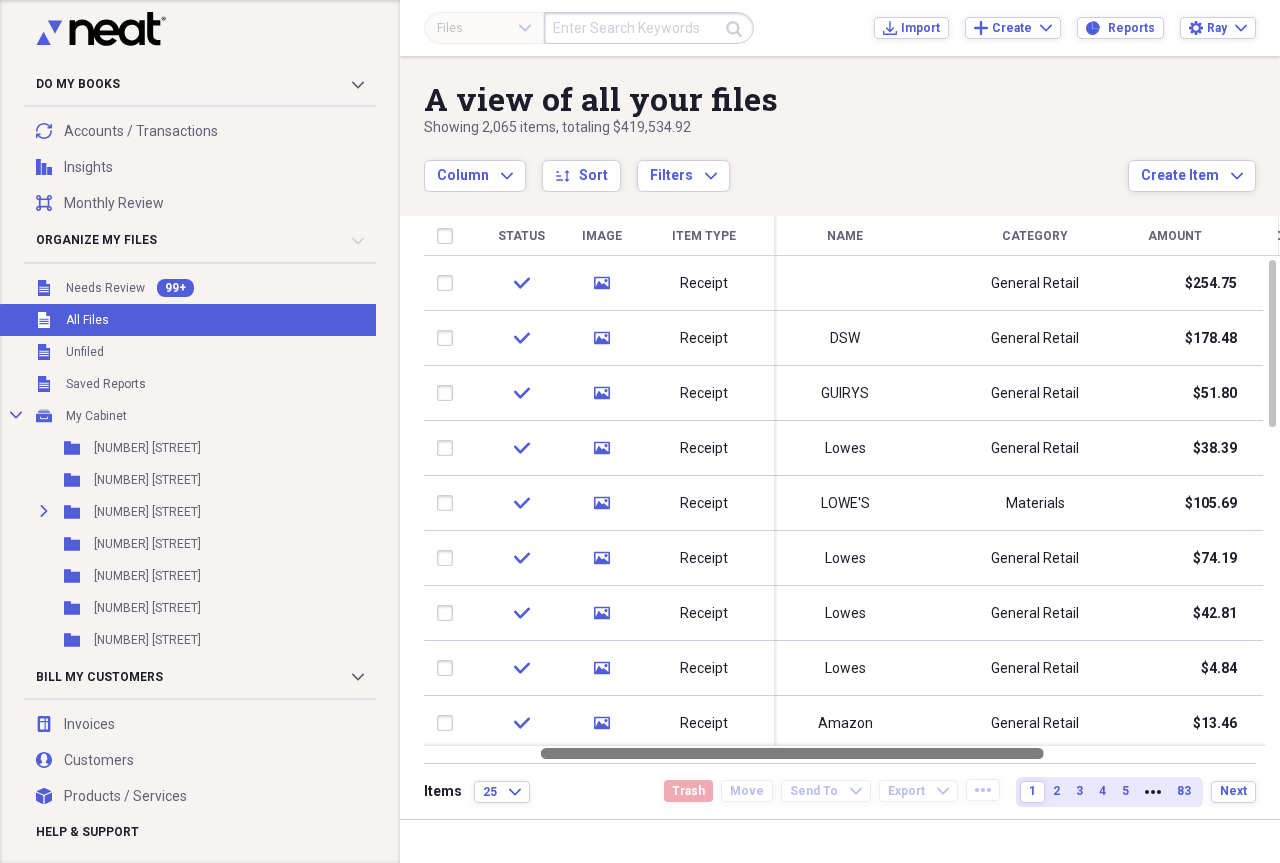 drag, startPoint x: 805, startPoint y: 757, endPoint x: 918, endPoint y: 760, distance: 113.03982 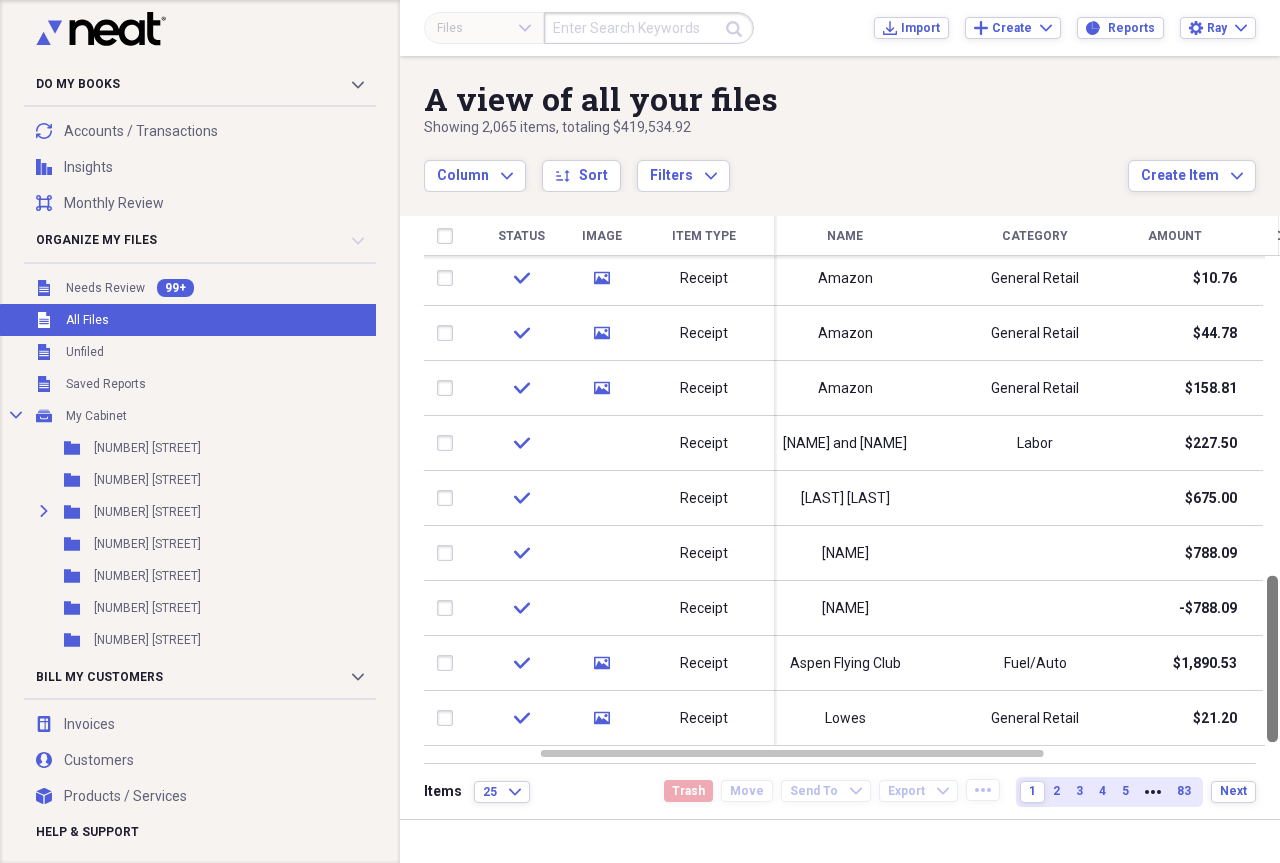 drag, startPoint x: 1273, startPoint y: 344, endPoint x: 1268, endPoint y: 692, distance: 348.03592 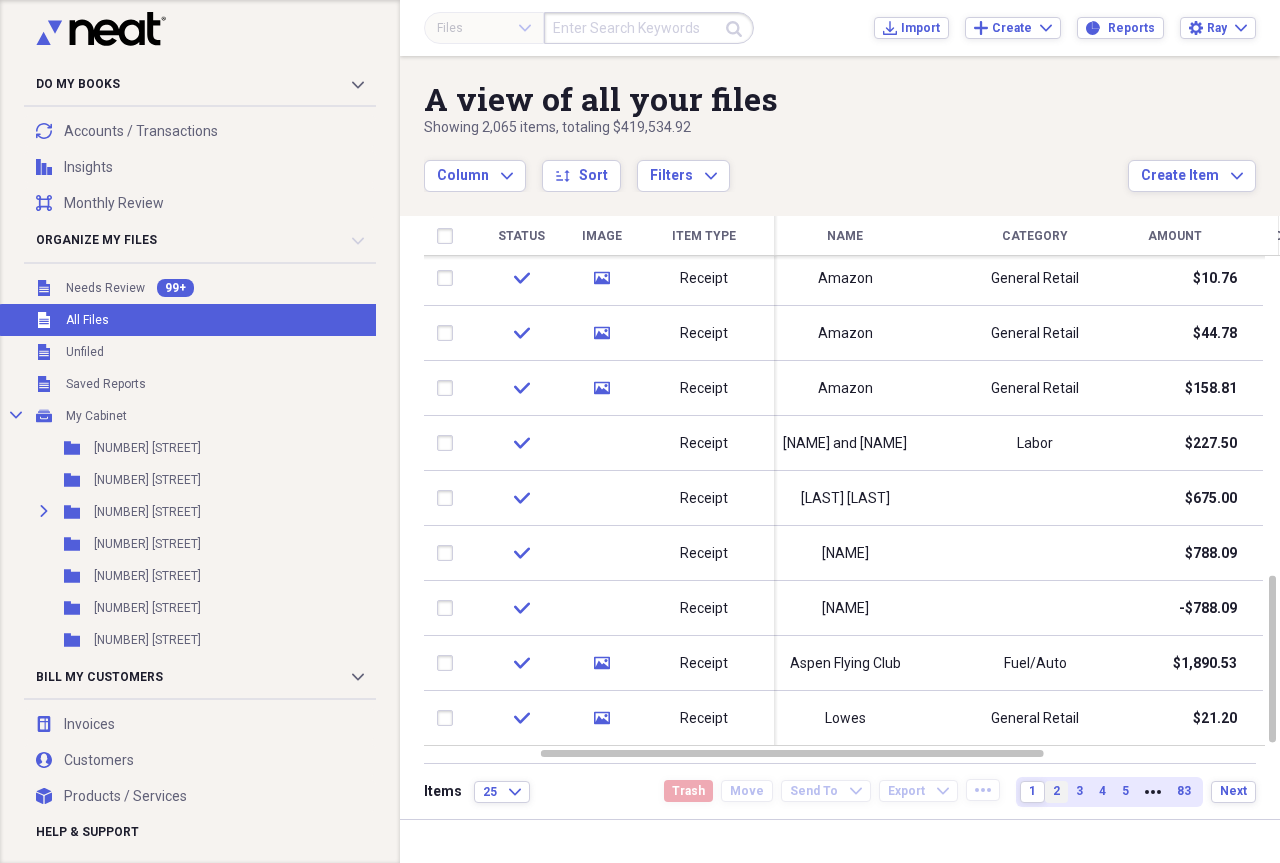 click on "2" at bounding box center [1056, 791] 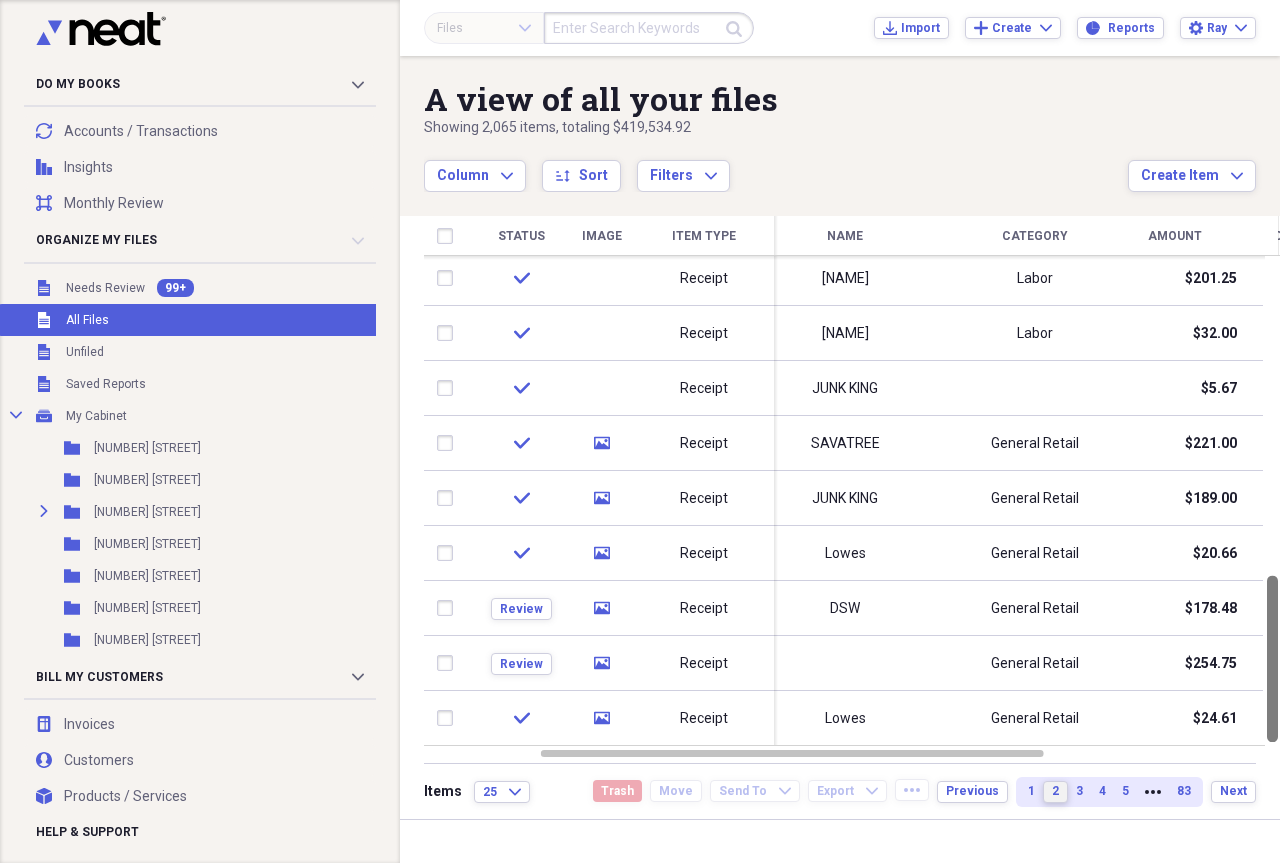 drag, startPoint x: 1273, startPoint y: 337, endPoint x: 1271, endPoint y: 703, distance: 366.00546 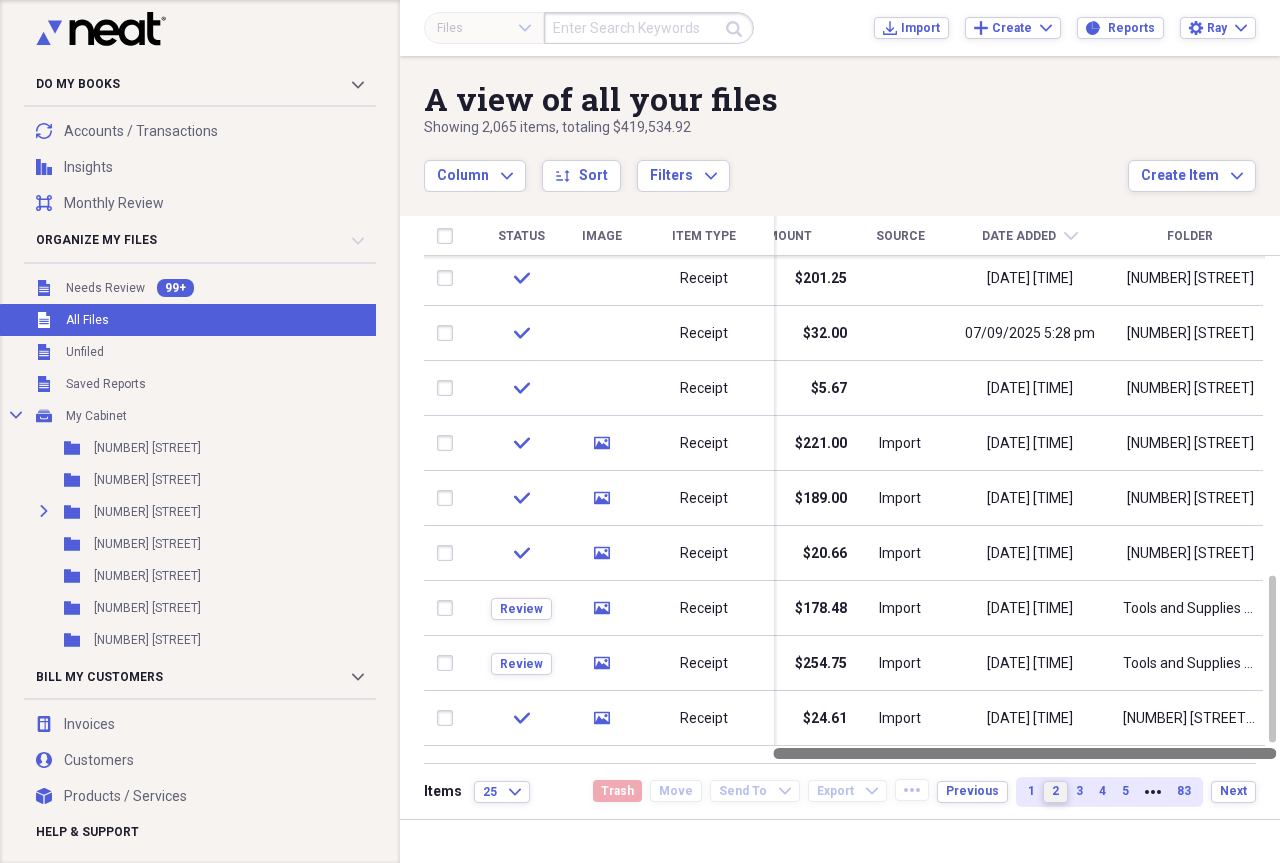 click on "A view of all your files Showing 2,065 items , totaling $419,534.92 Column Expand sort Sort Filters  Expand Create Item Expand Status Image Item Type Date Name Category Amount Source Date Added chevron-down Folder check media Receipt [DATE] [NAME] General Retail $[NUMBER] Import [DATE] [TIME] [NUMBER] [STREET] check media Document [NUMBER] [STREET] Technology Report [DATE] [TIME] Unfiled check Receipt [DATE] [NAME] -$[NUMBER] [DATE] [TIME] [NUMBER] [STREET] check media Receipt [DATE] [NAME] Materials $[NUMBER] Import [DATE] [TIME] Tools and Supplies 2025 check media Receipt [DATE] [NAME] Materials $[NUMBER] Import [DATE] [TIME] Tools and Supplies 2025 check media Receipt [DATE] [NAME] Materials $[NUMBER] Import [DATE] [TIME] [NUMBER] [STREET] check Receipt [DATE] [NAME] Labor $[NUMBER] [DATE] [TIME] [NUMBER] [STREET] Unit [STREET] check Receipt [DATE] [NAME] $[NUMBER] [DATE] [TIME] Receipts 2025 check Receipt [DATE] [NAME] -$[NUMBER] check media [NAME]" at bounding box center [840, 437] 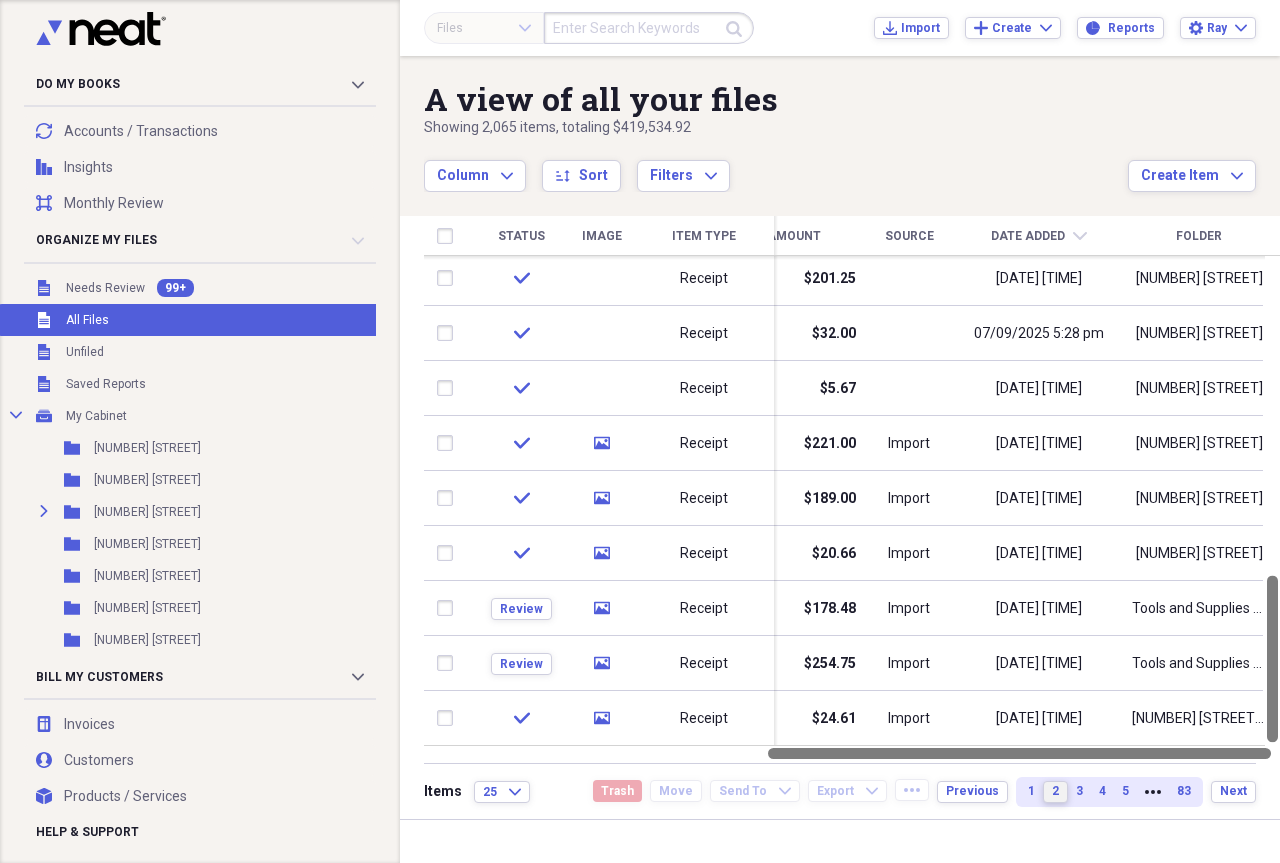 drag, startPoint x: 1061, startPoint y: 750, endPoint x: 1279, endPoint y: 691, distance: 225.84286 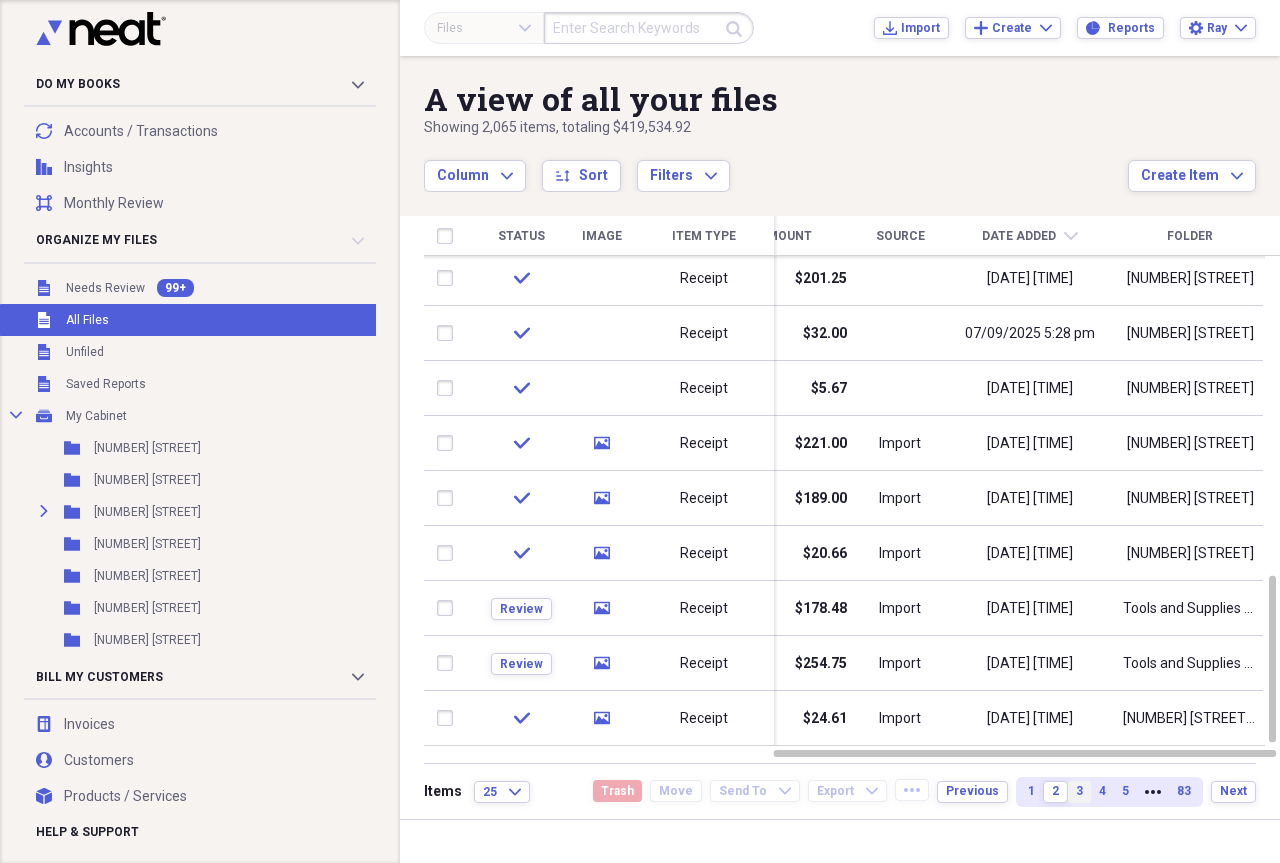 click on "3" at bounding box center (1079, 791) 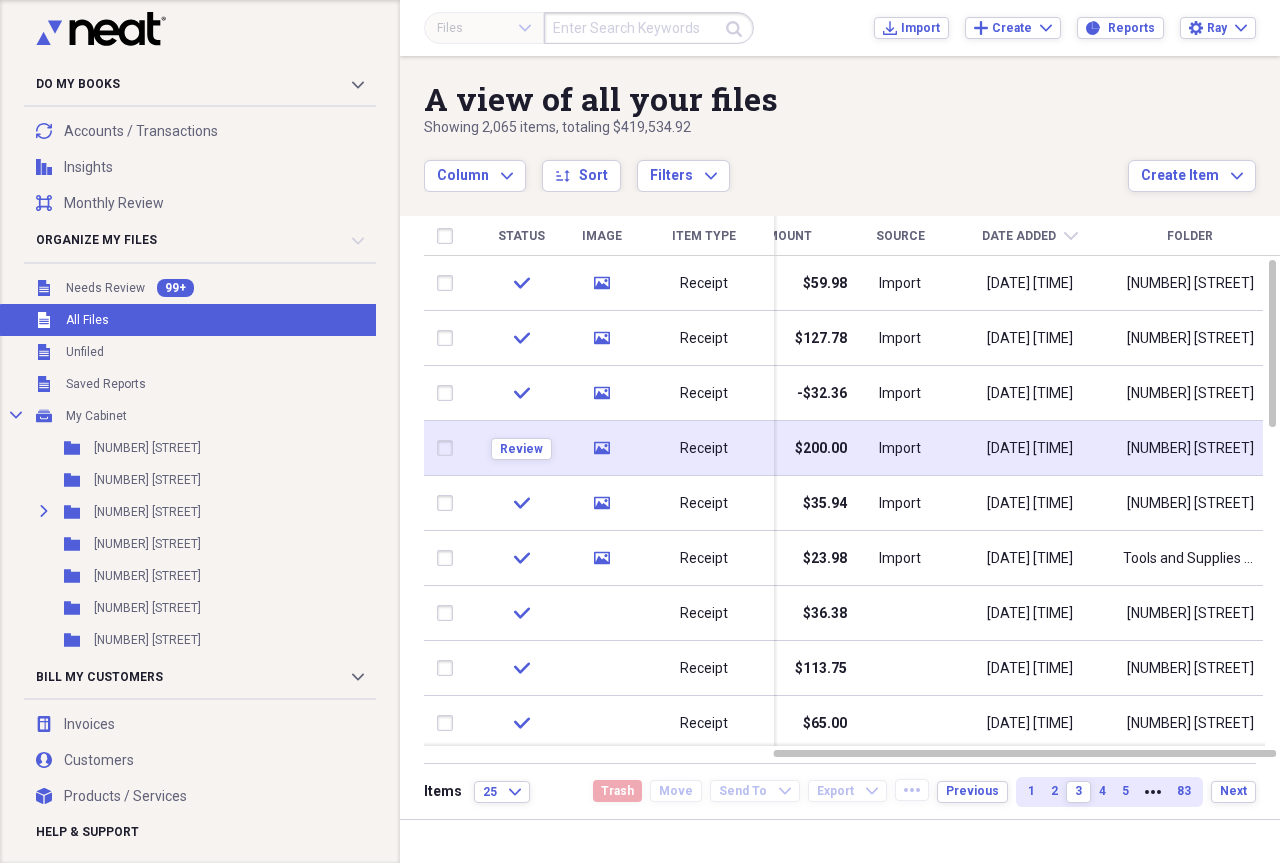 click on "$200.00" at bounding box center [821, 449] 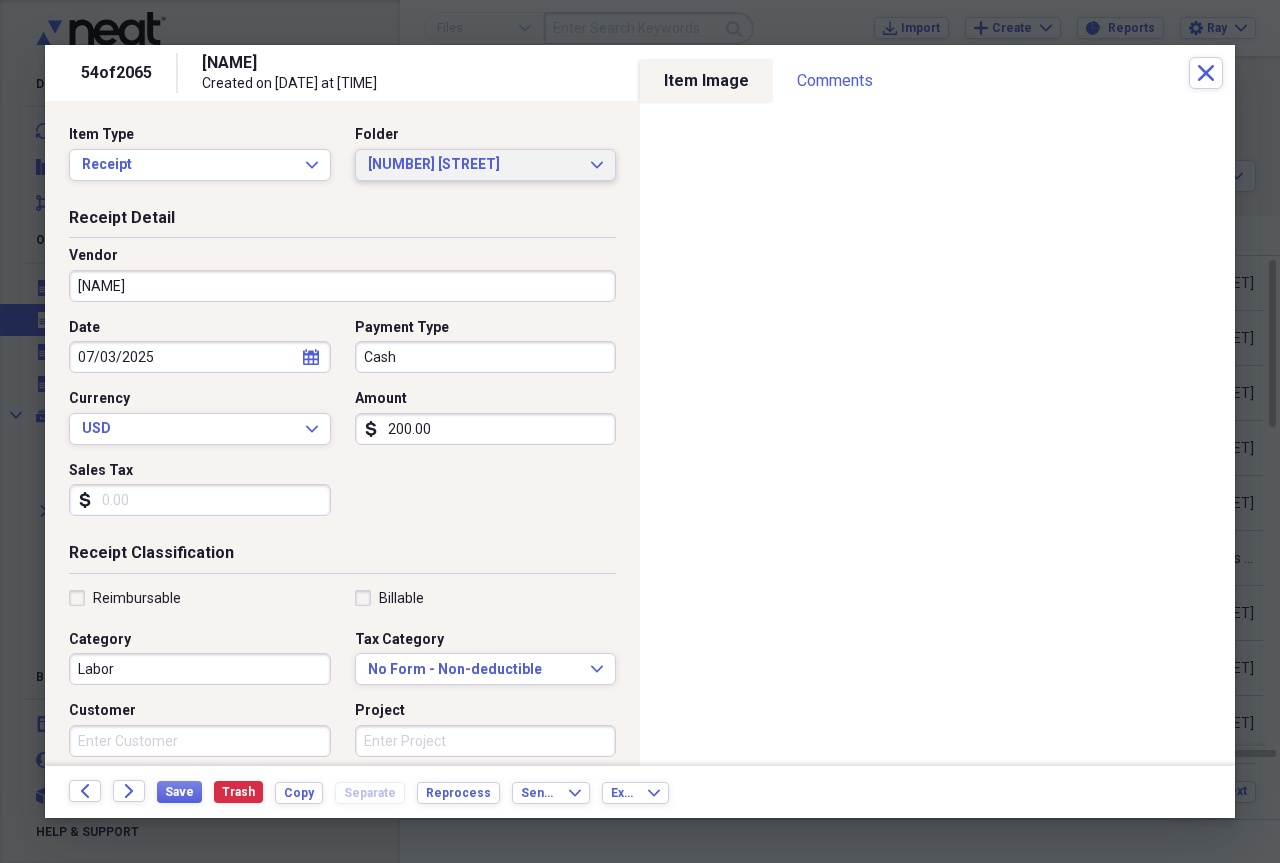 click on "Expand" 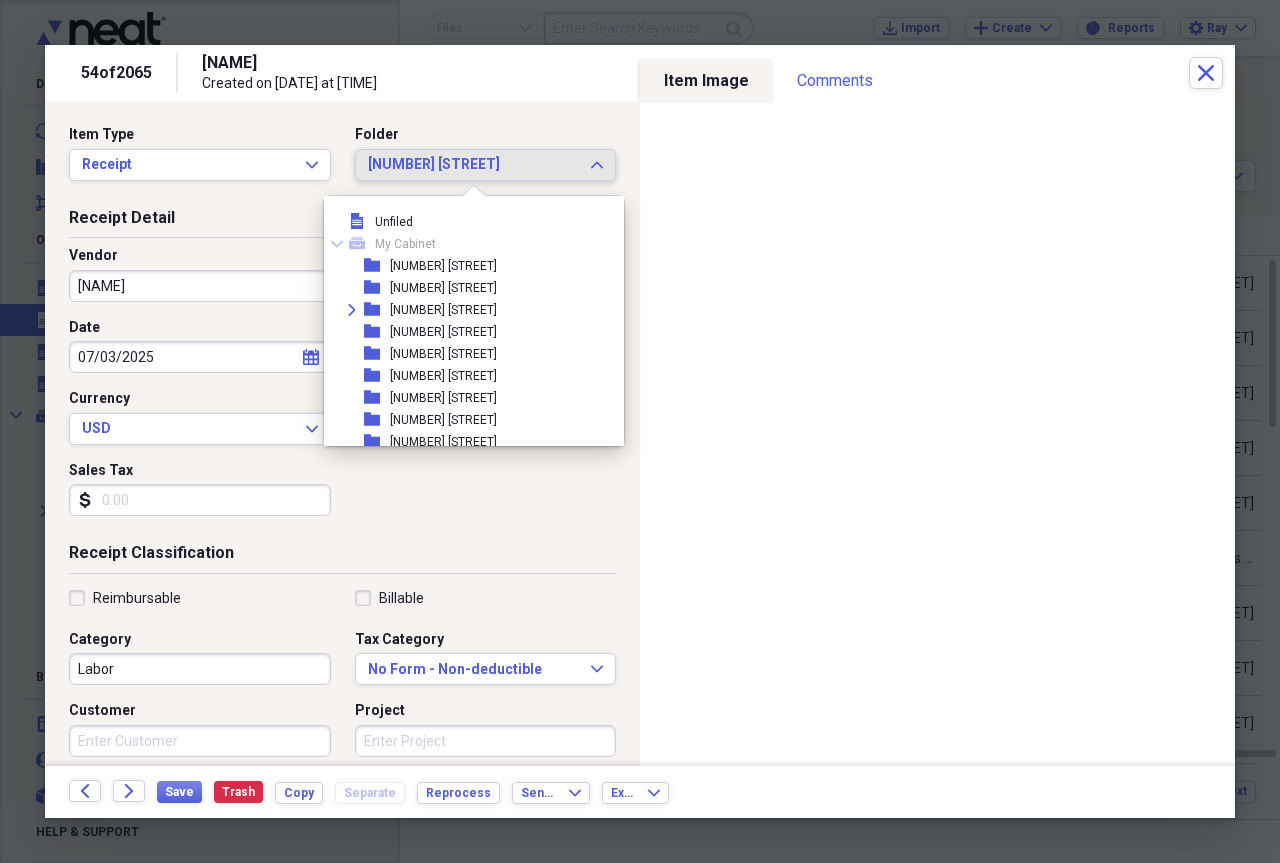 scroll, scrollTop: 1375, scrollLeft: 0, axis: vertical 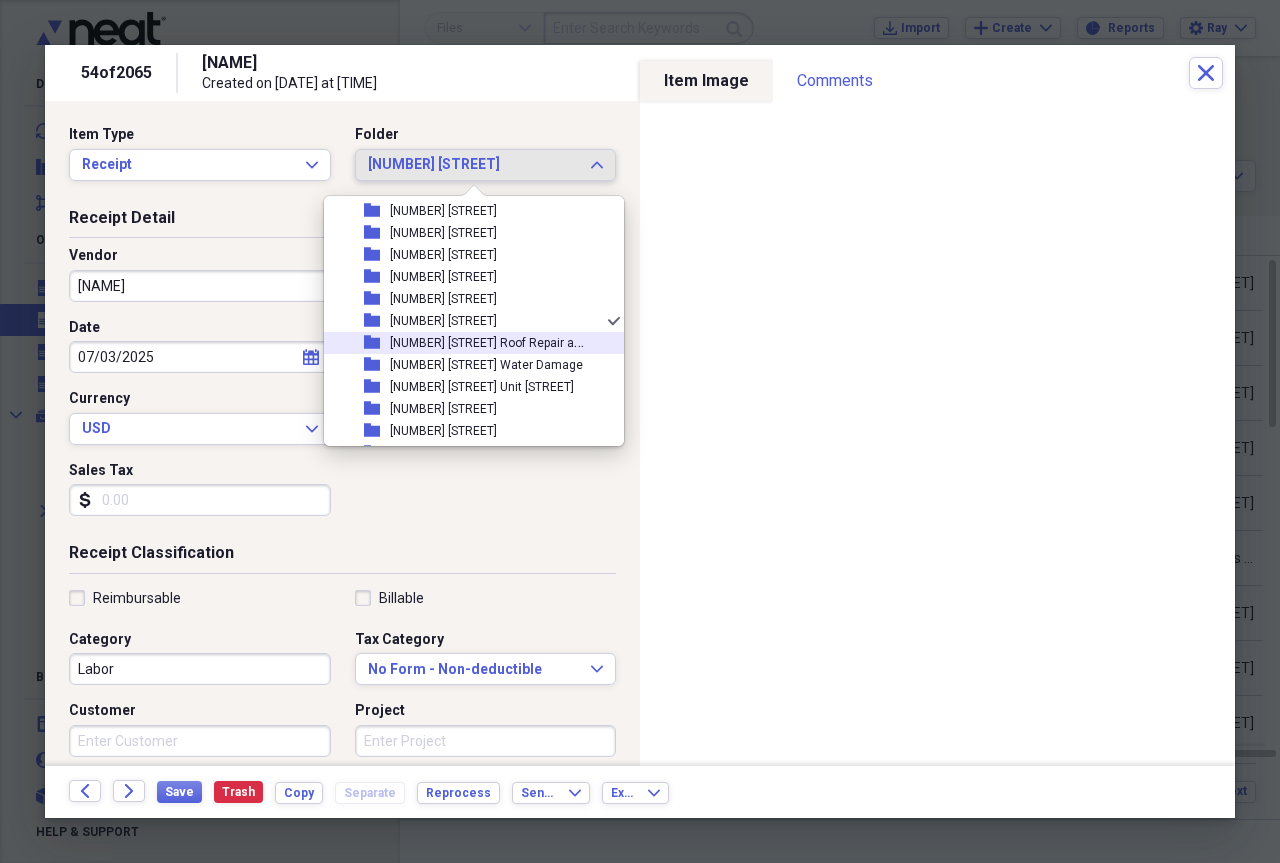 click on "[NUMBER] [STREET] Roof Repair and Water Damage" at bounding box center (532, 341) 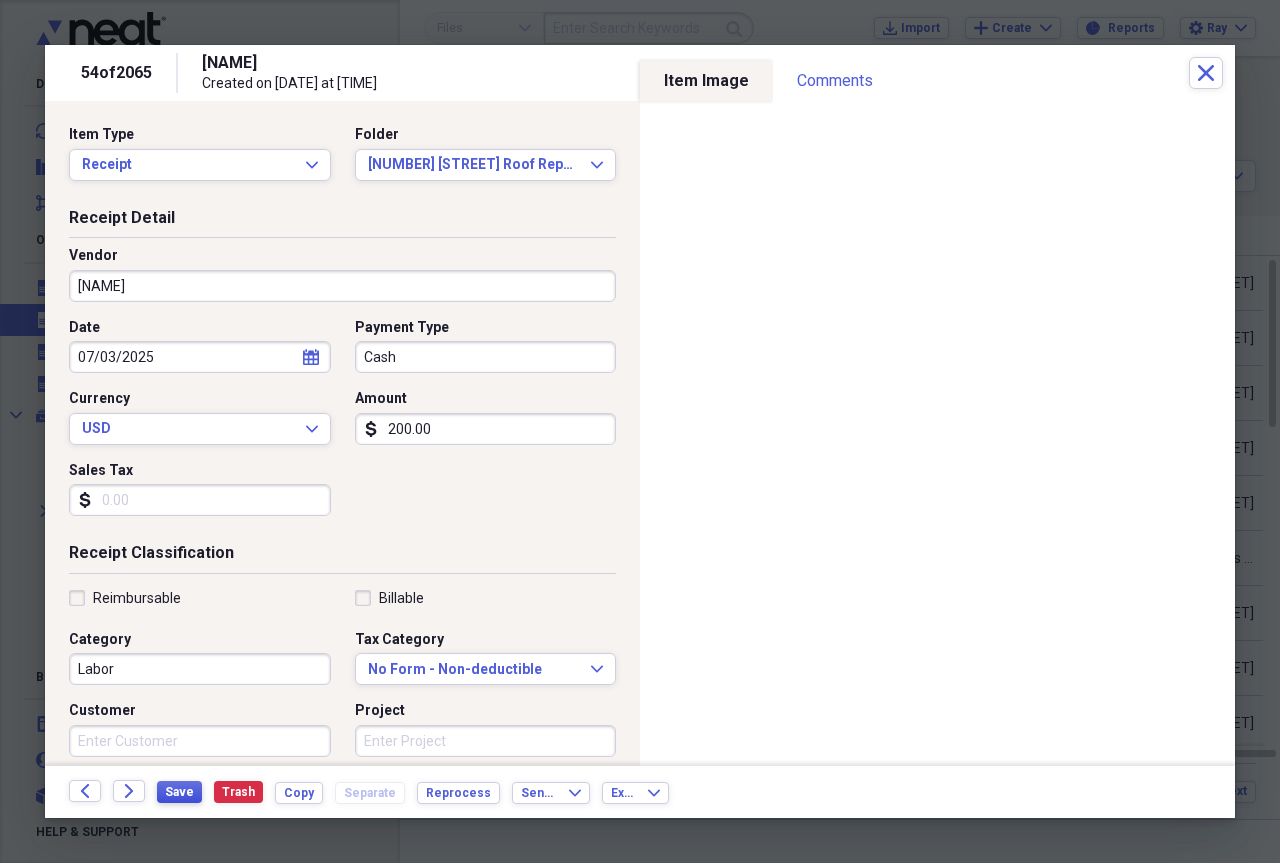 click on "Save" at bounding box center [179, 792] 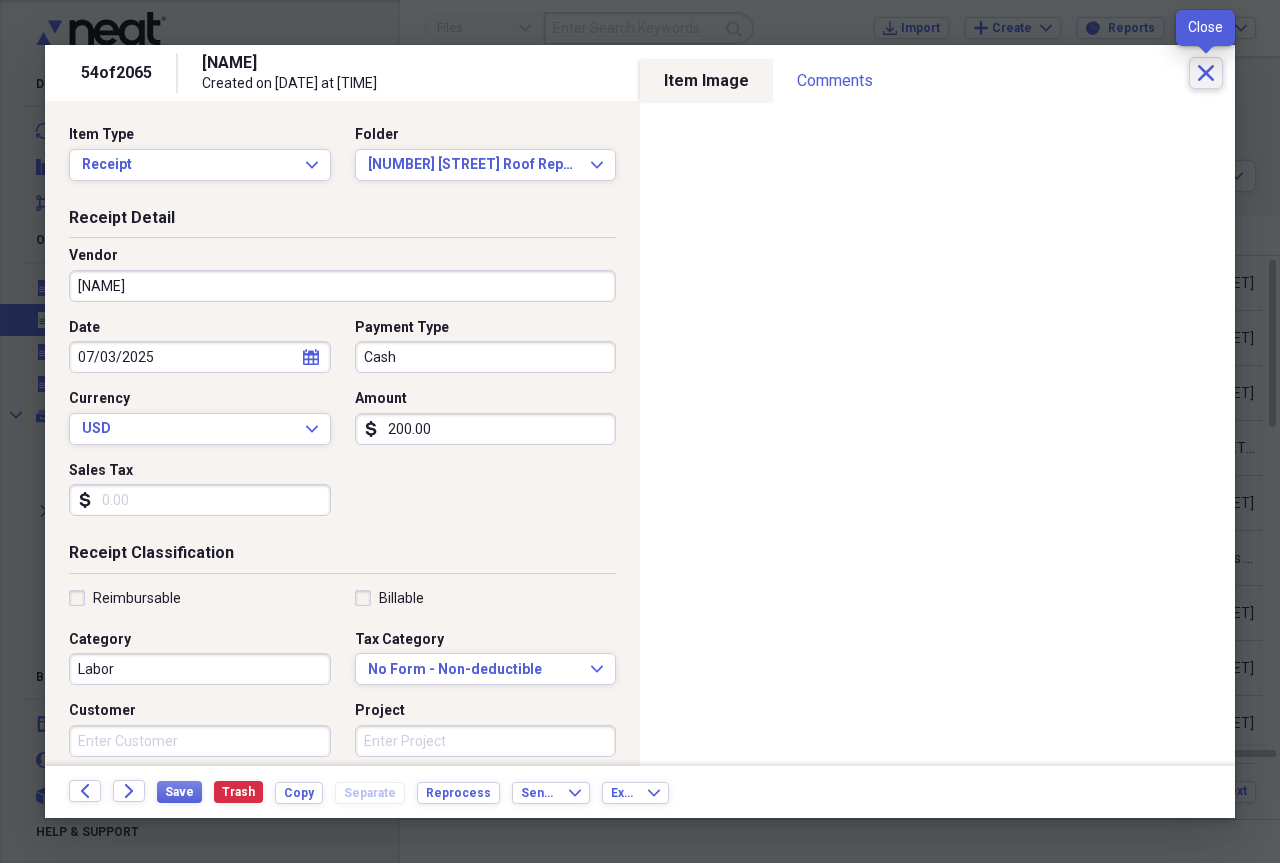click 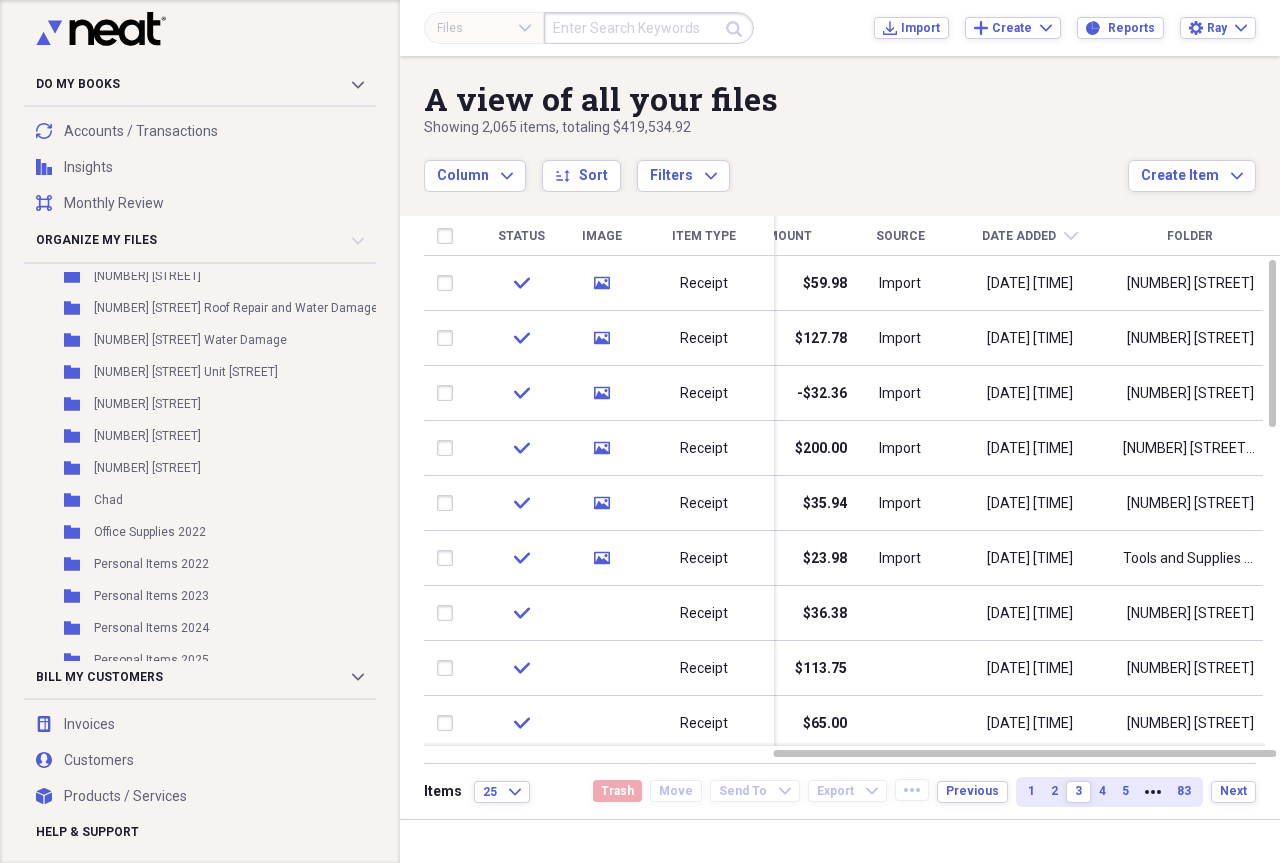 scroll, scrollTop: 2234, scrollLeft: 0, axis: vertical 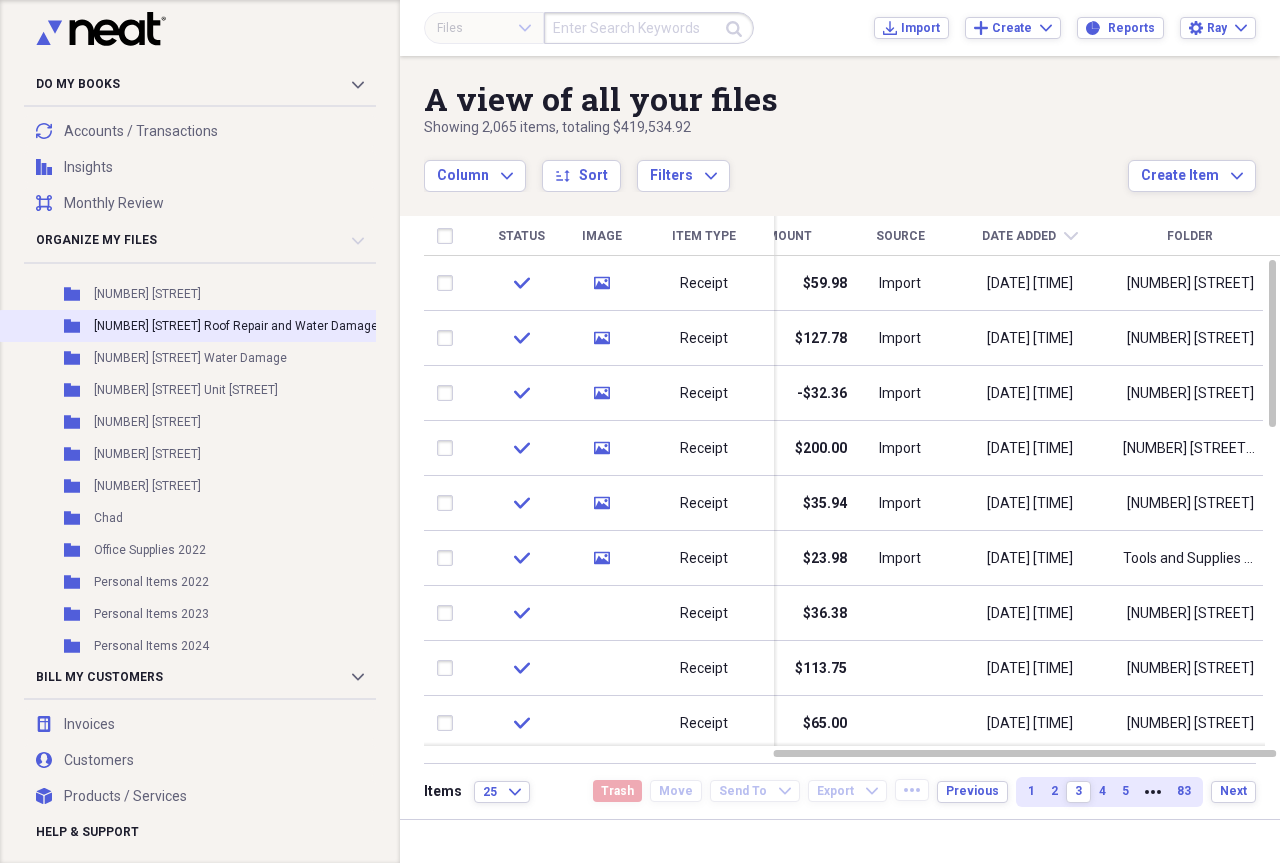 click on "[NUMBER] [STREET] Roof Repair and Water Damage" at bounding box center [236, 326] 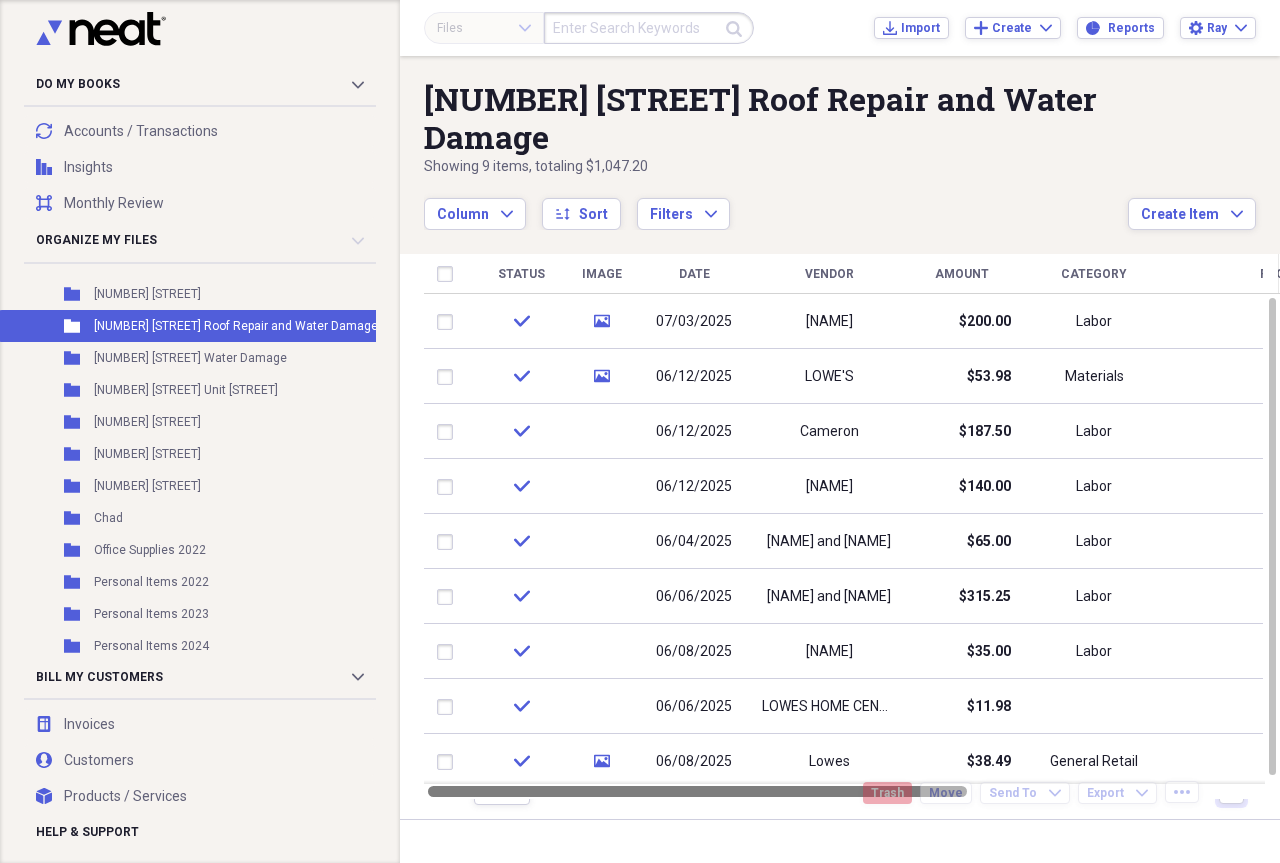 drag, startPoint x: 802, startPoint y: 750, endPoint x: 417, endPoint y: 802, distance: 388.49582 